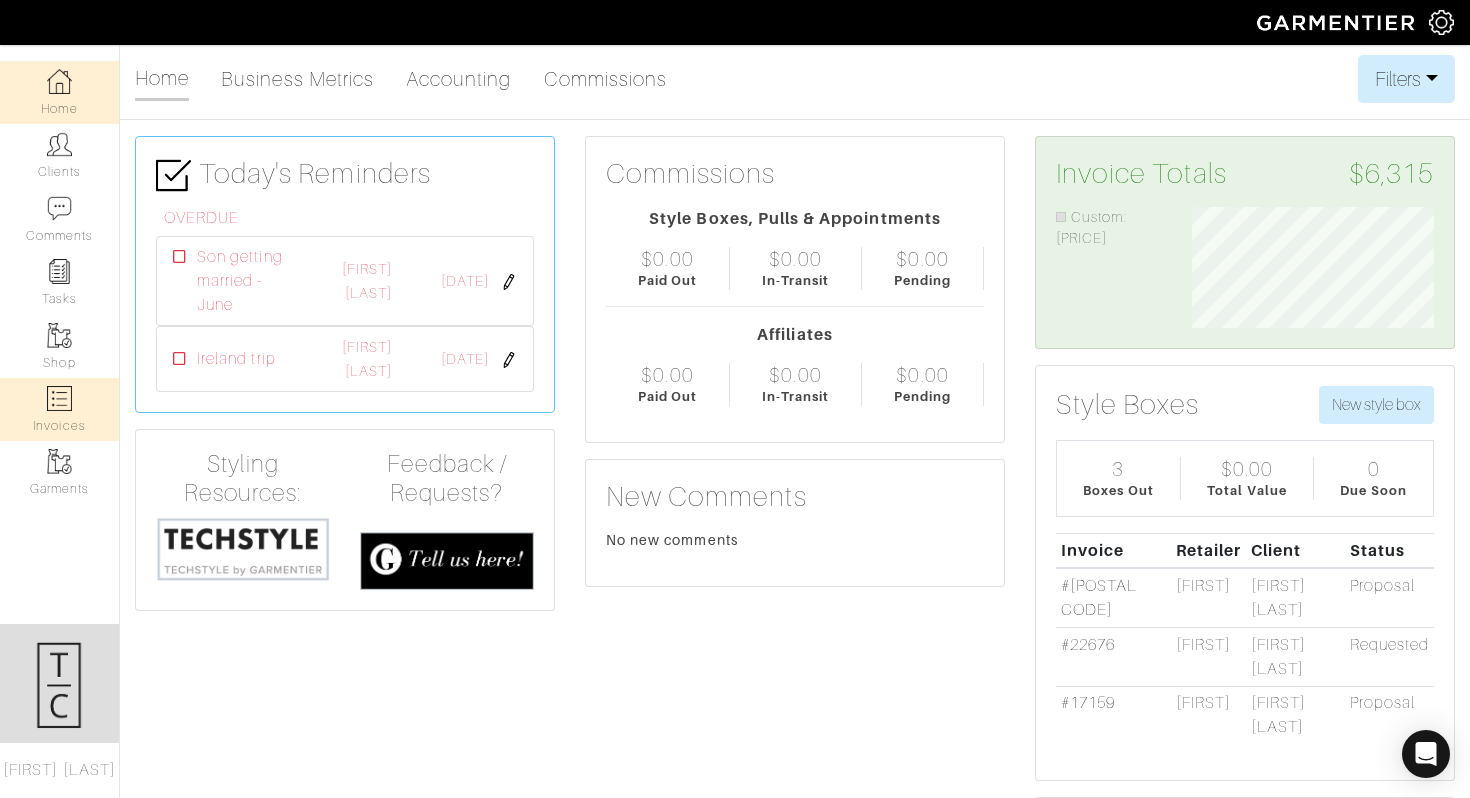scroll, scrollTop: 0, scrollLeft: 0, axis: both 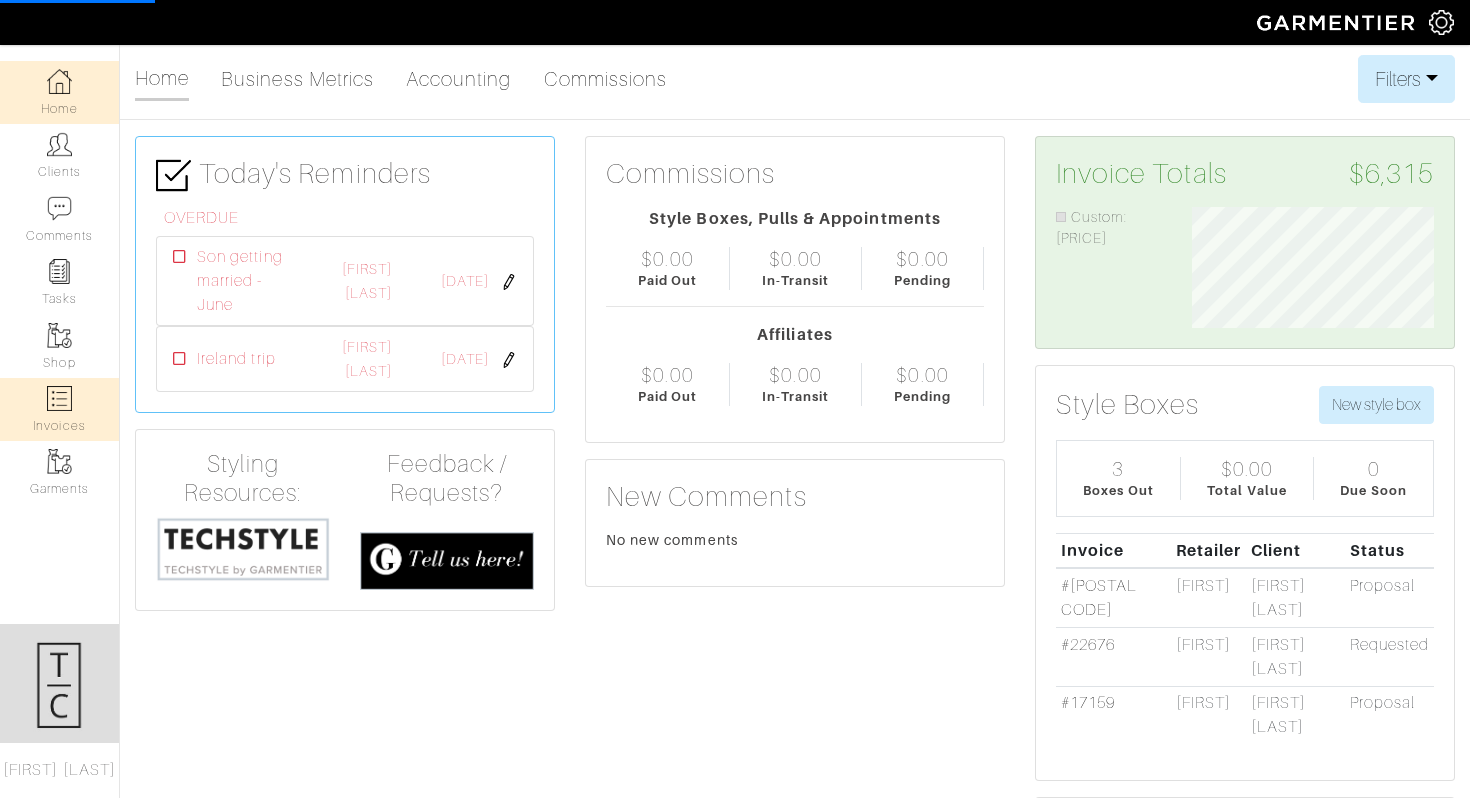 select 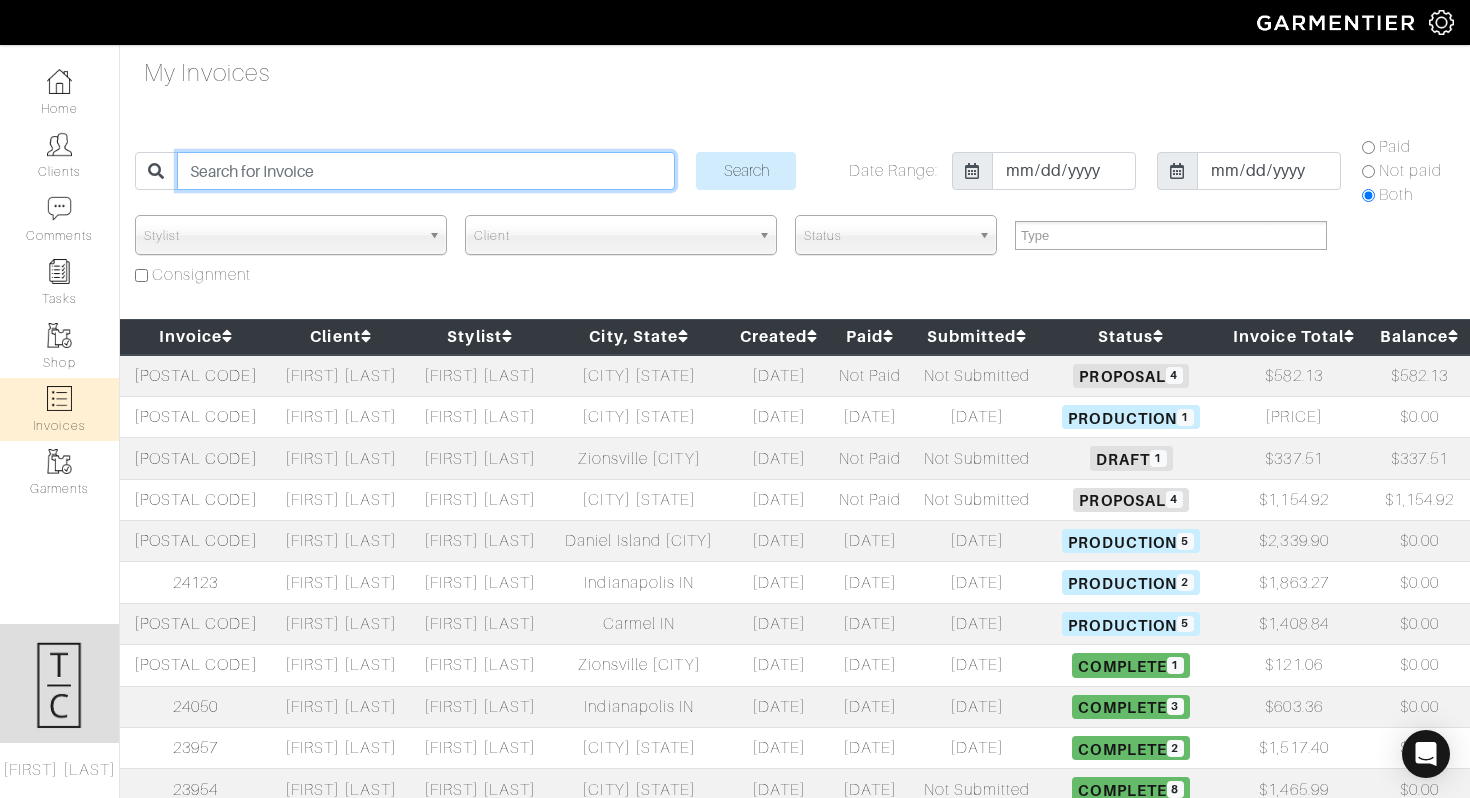 click at bounding box center [426, 171] 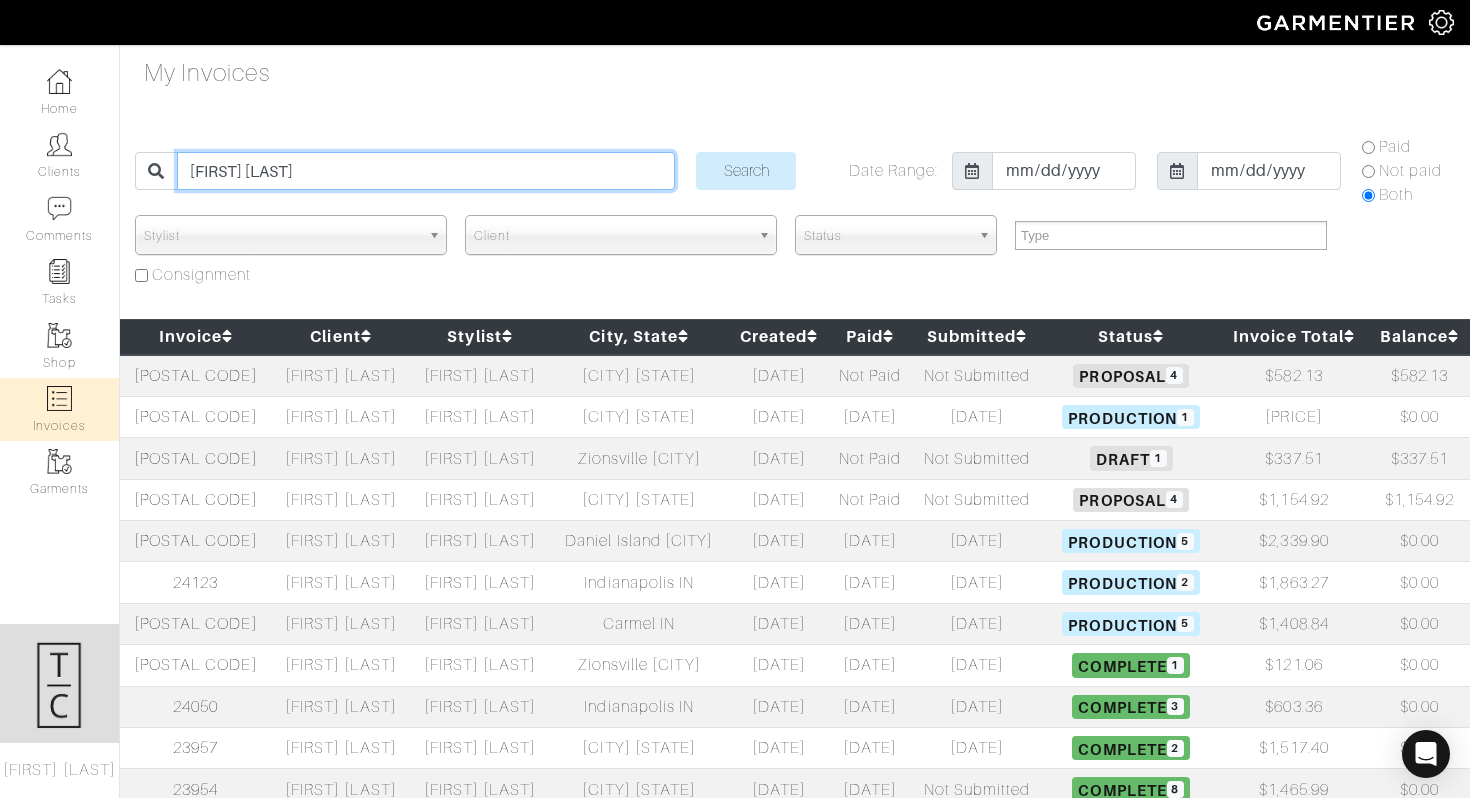 type on "[FIRST] [LAST]" 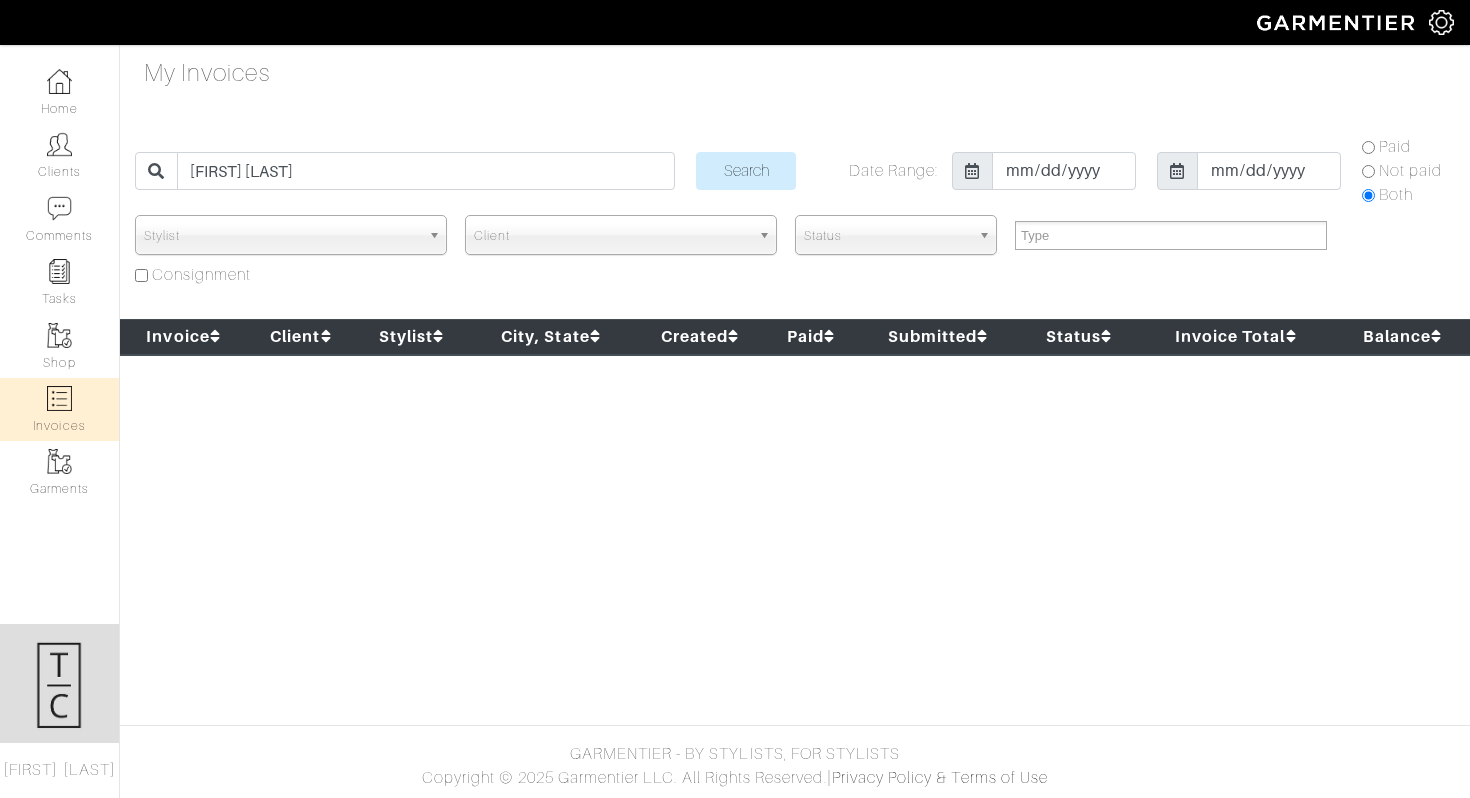 select 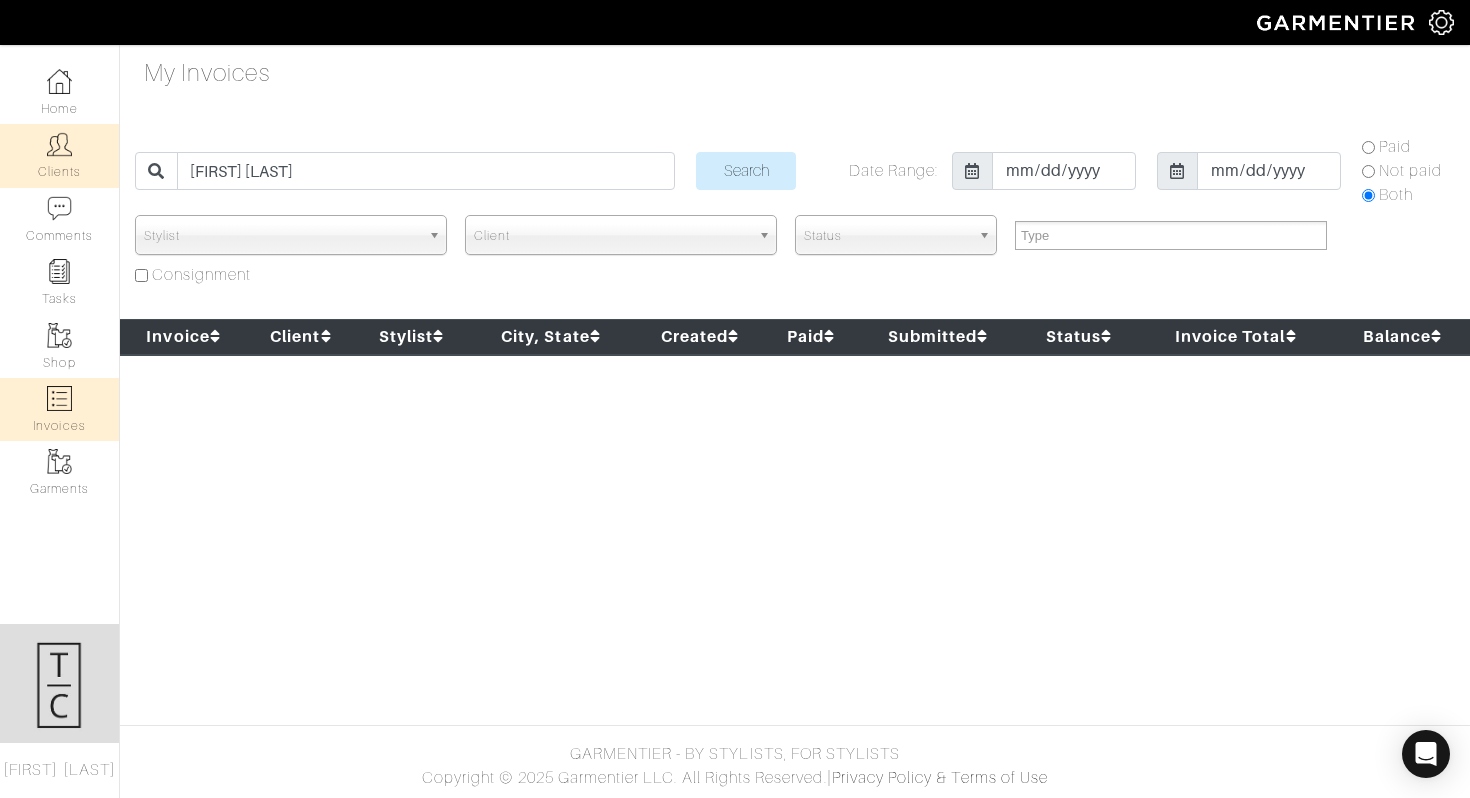 click on "Clients" at bounding box center (59, 155) 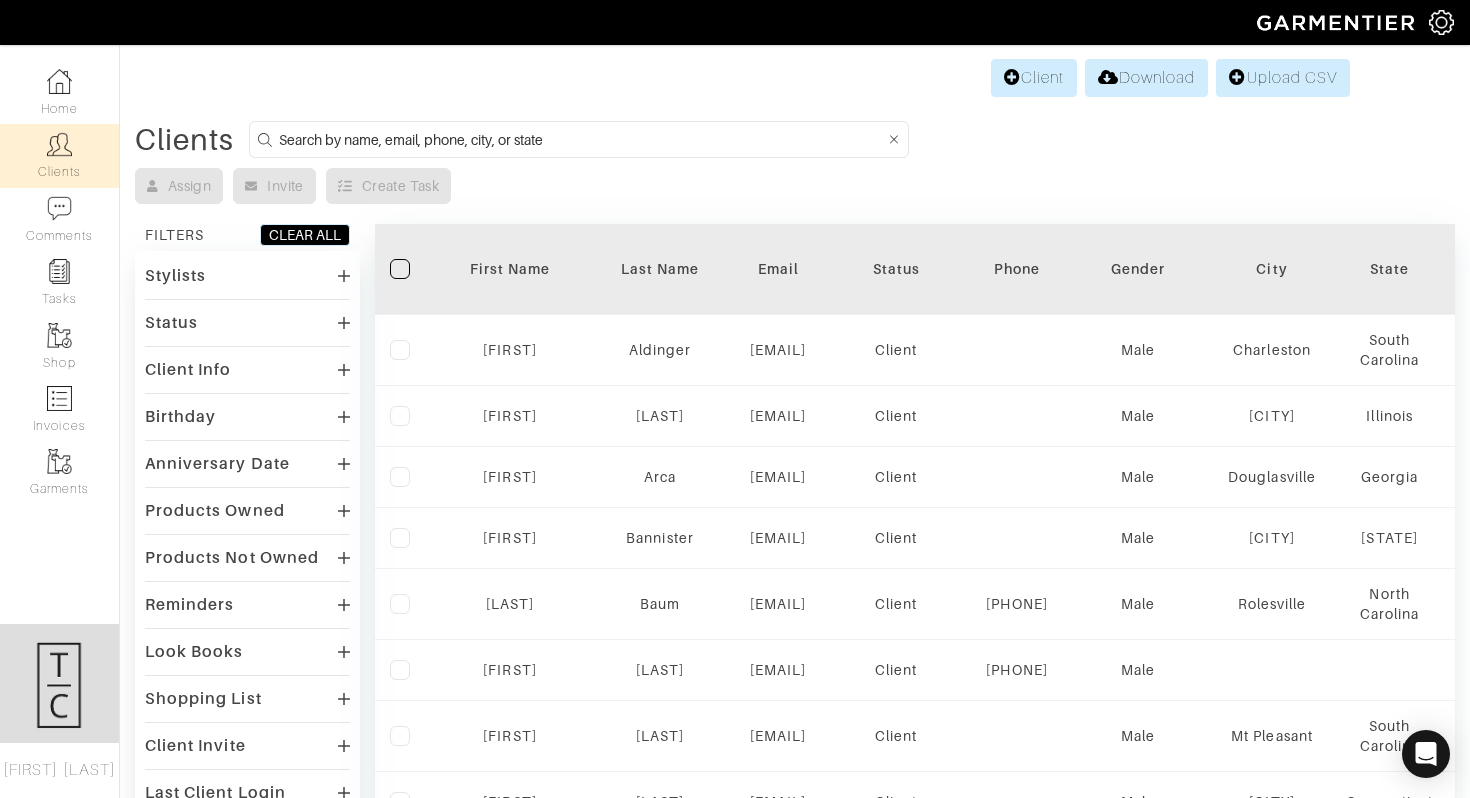 click at bounding box center [582, 139] 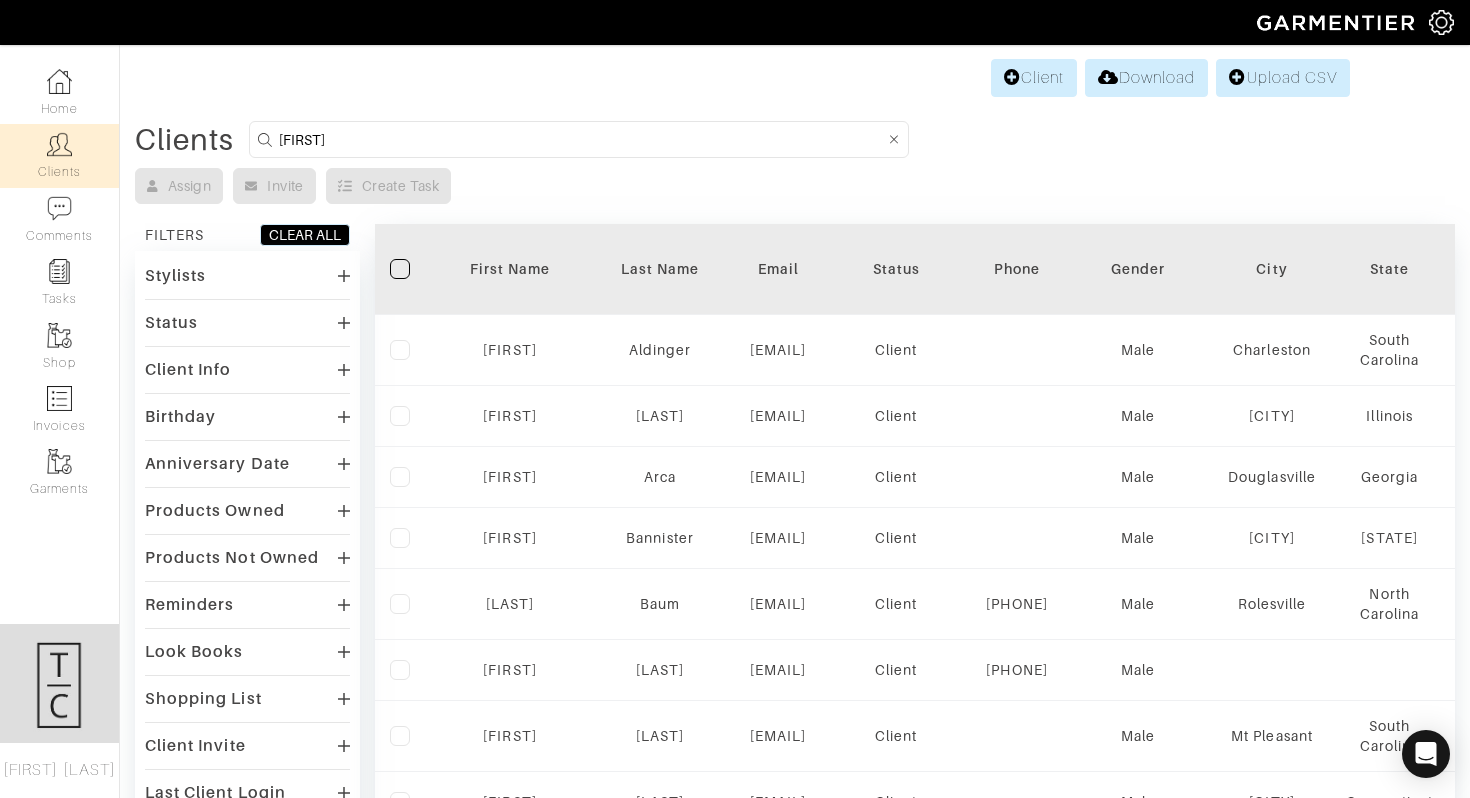 type on "[FIRST] [LAST]" 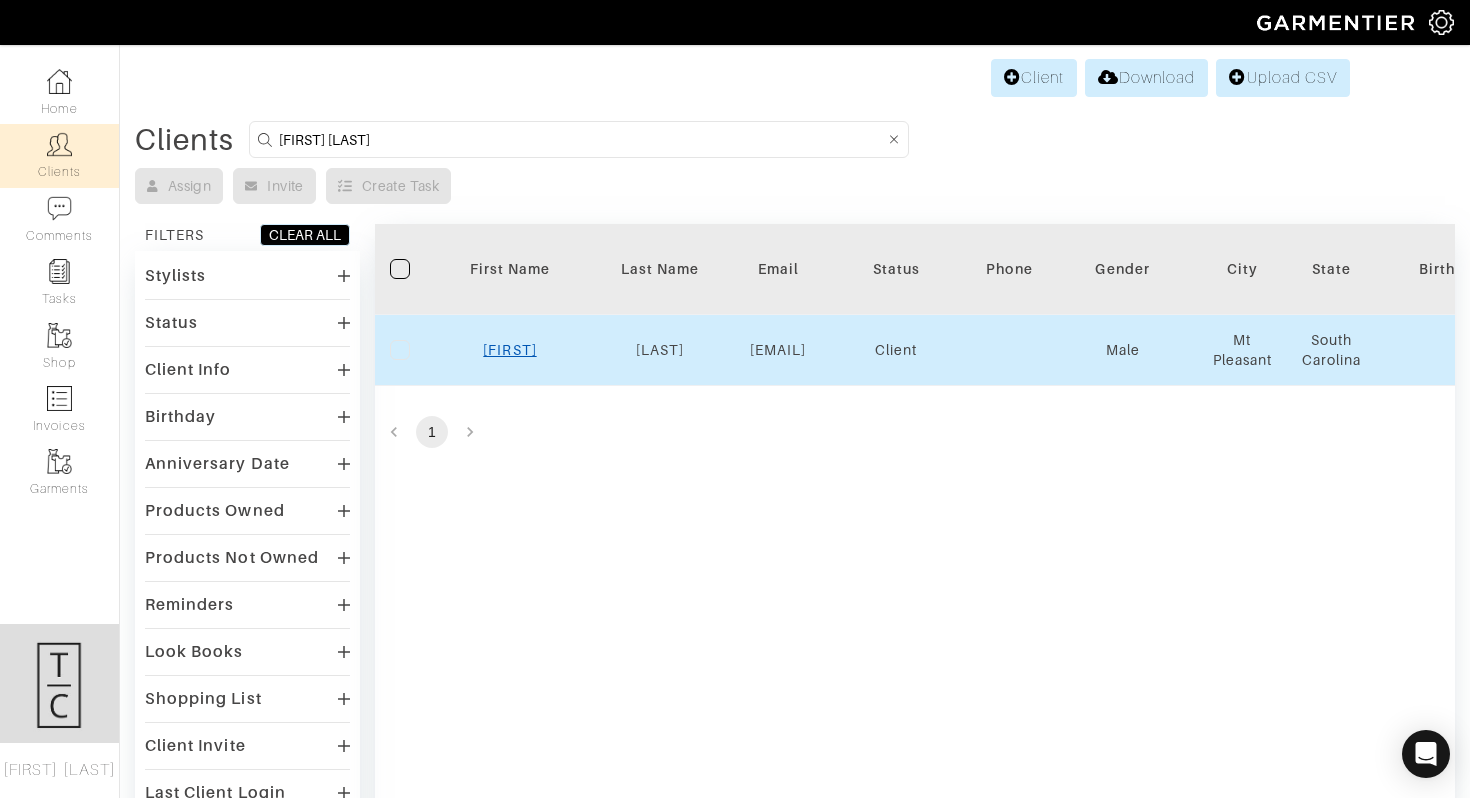 click on "[FIRST]" at bounding box center [509, 350] 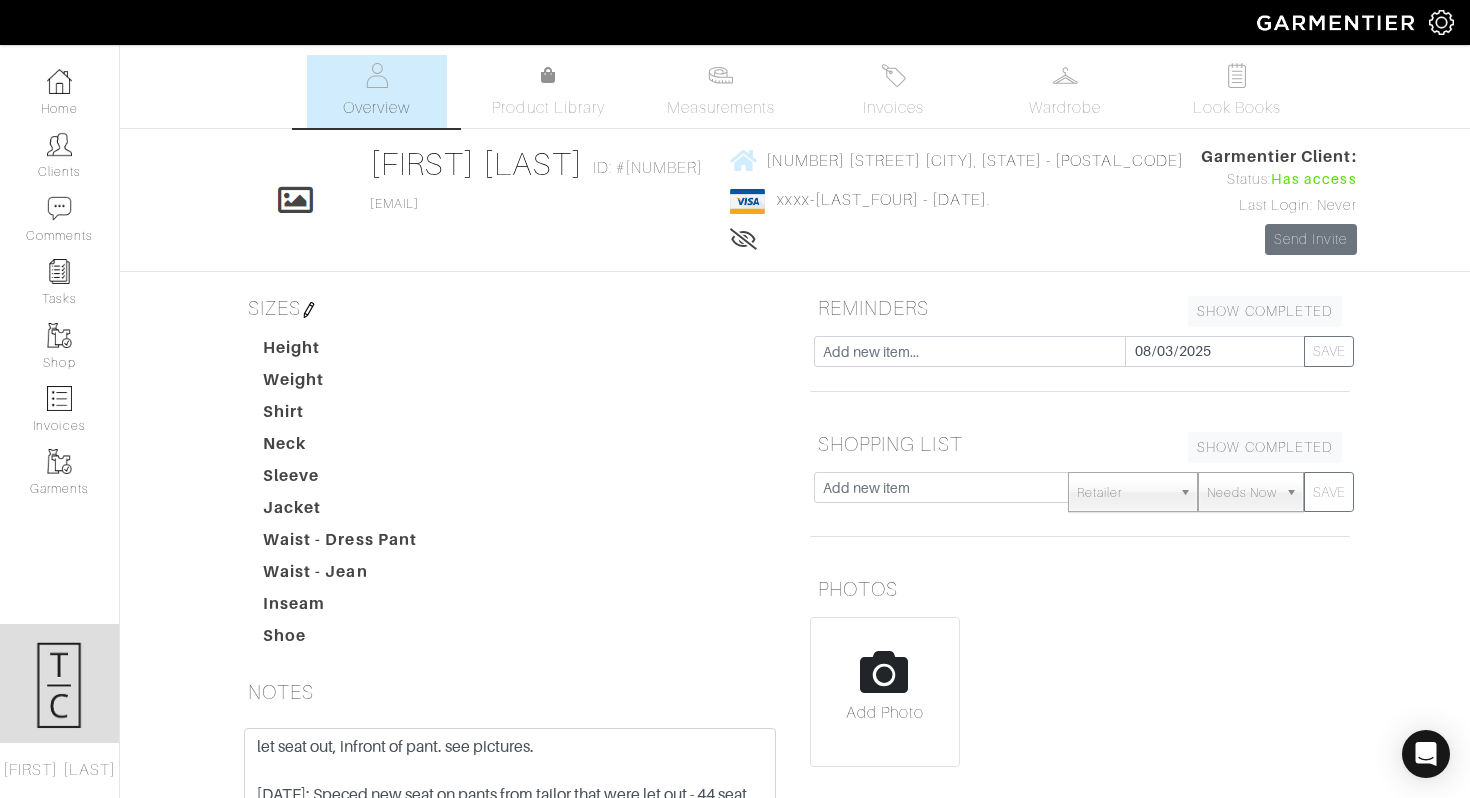 scroll, scrollTop: 0, scrollLeft: 0, axis: both 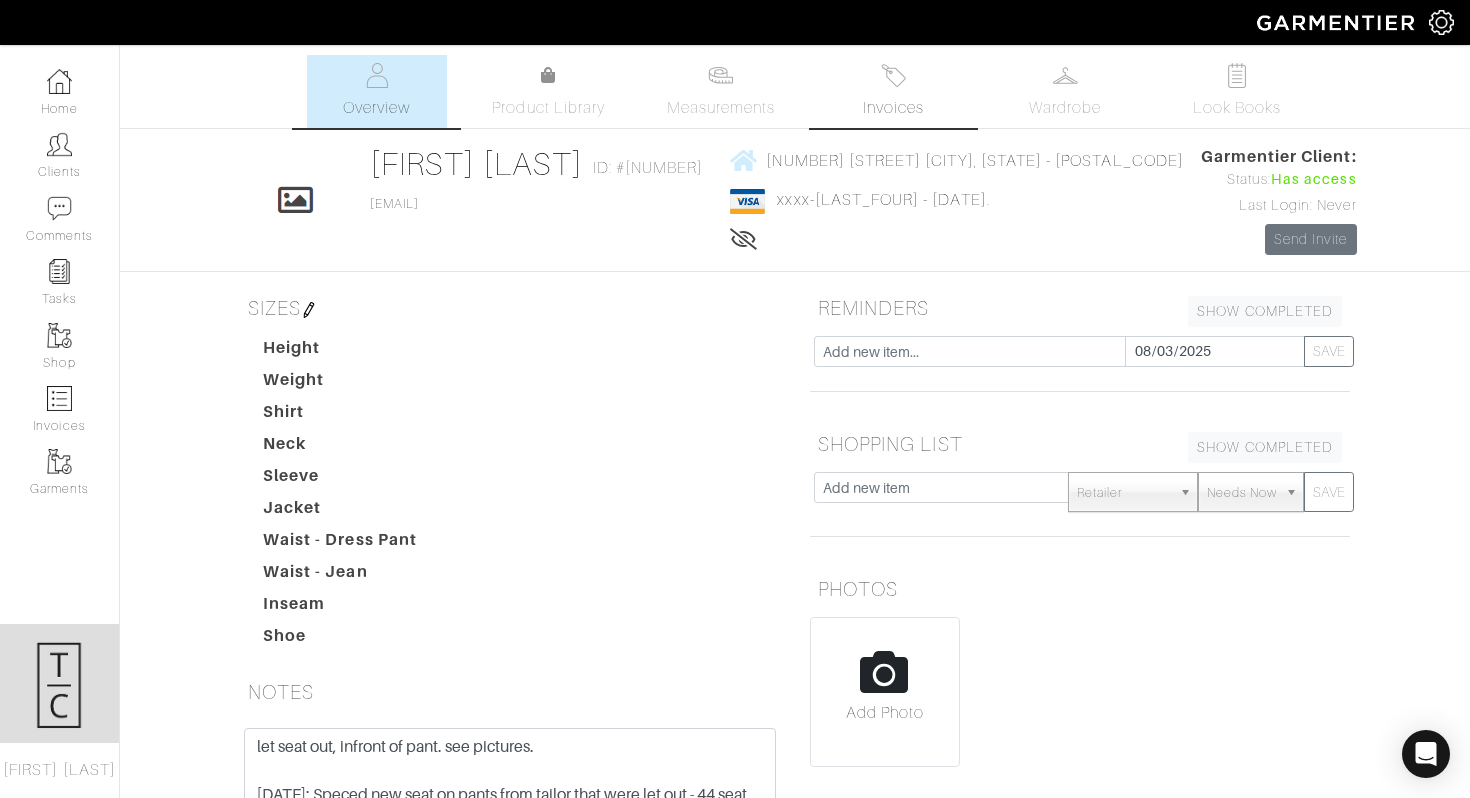 click on "Invoices" at bounding box center [893, 108] 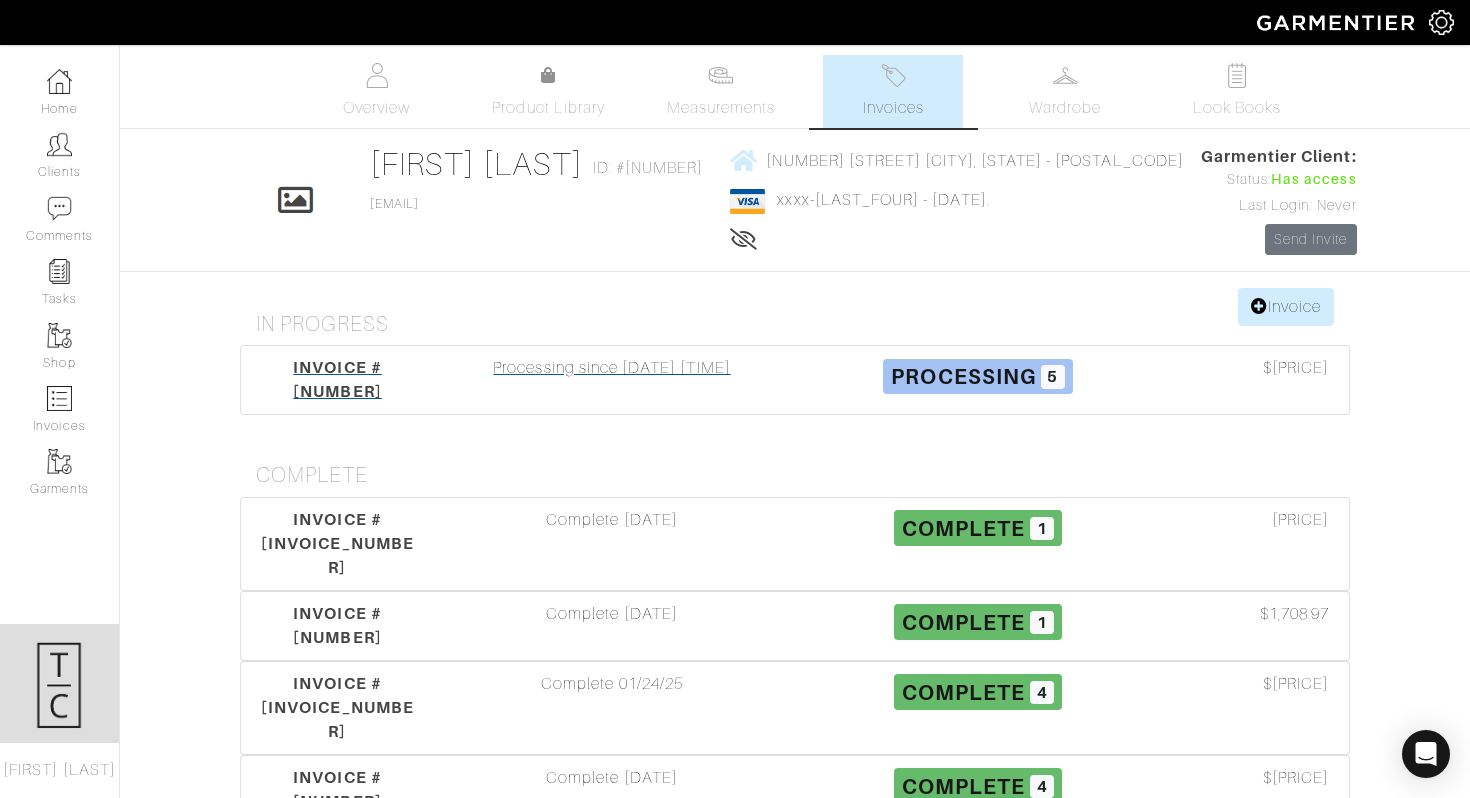 click on "Processing since [DATE] [TIME]" at bounding box center (612, 380) 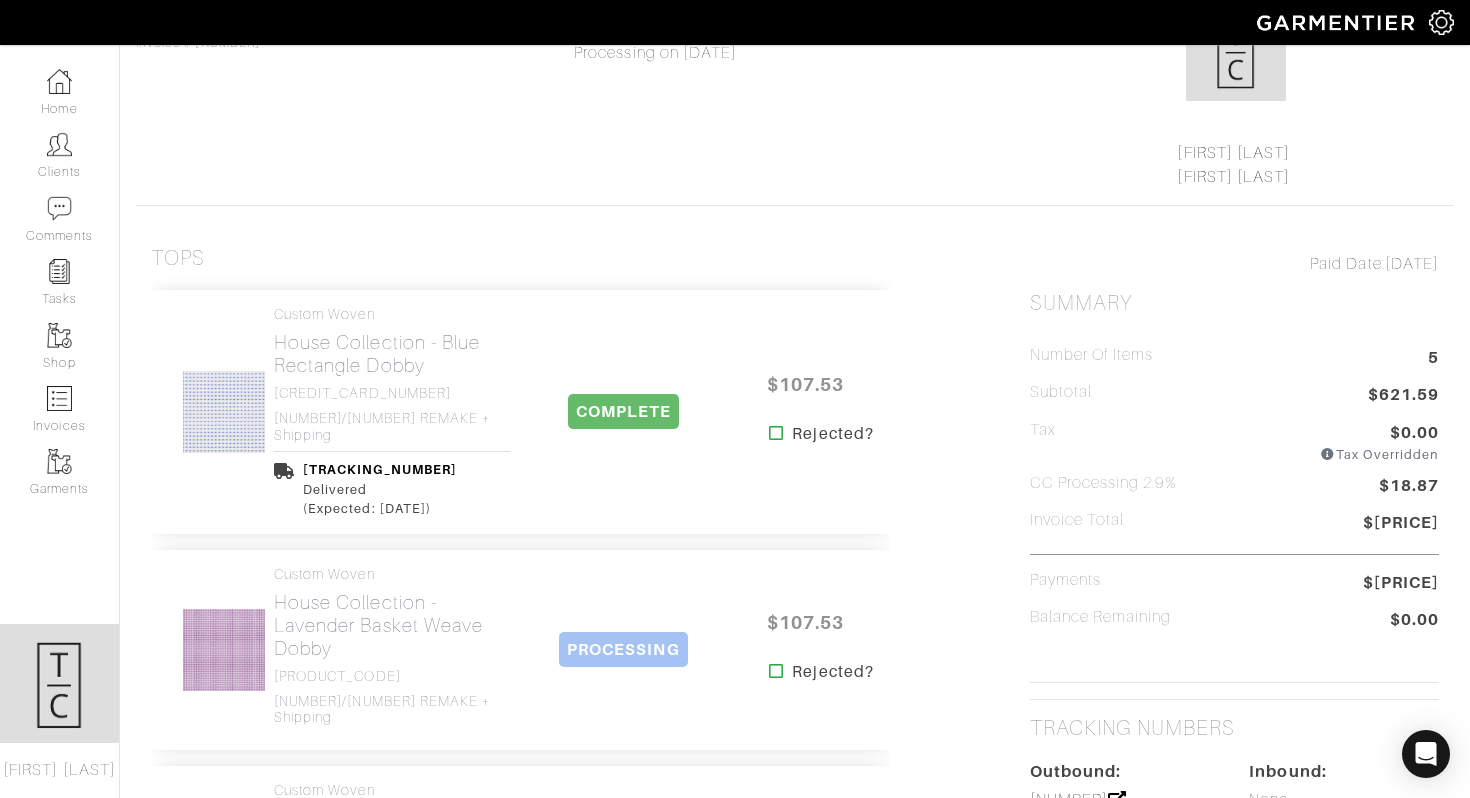 scroll, scrollTop: 12, scrollLeft: 0, axis: vertical 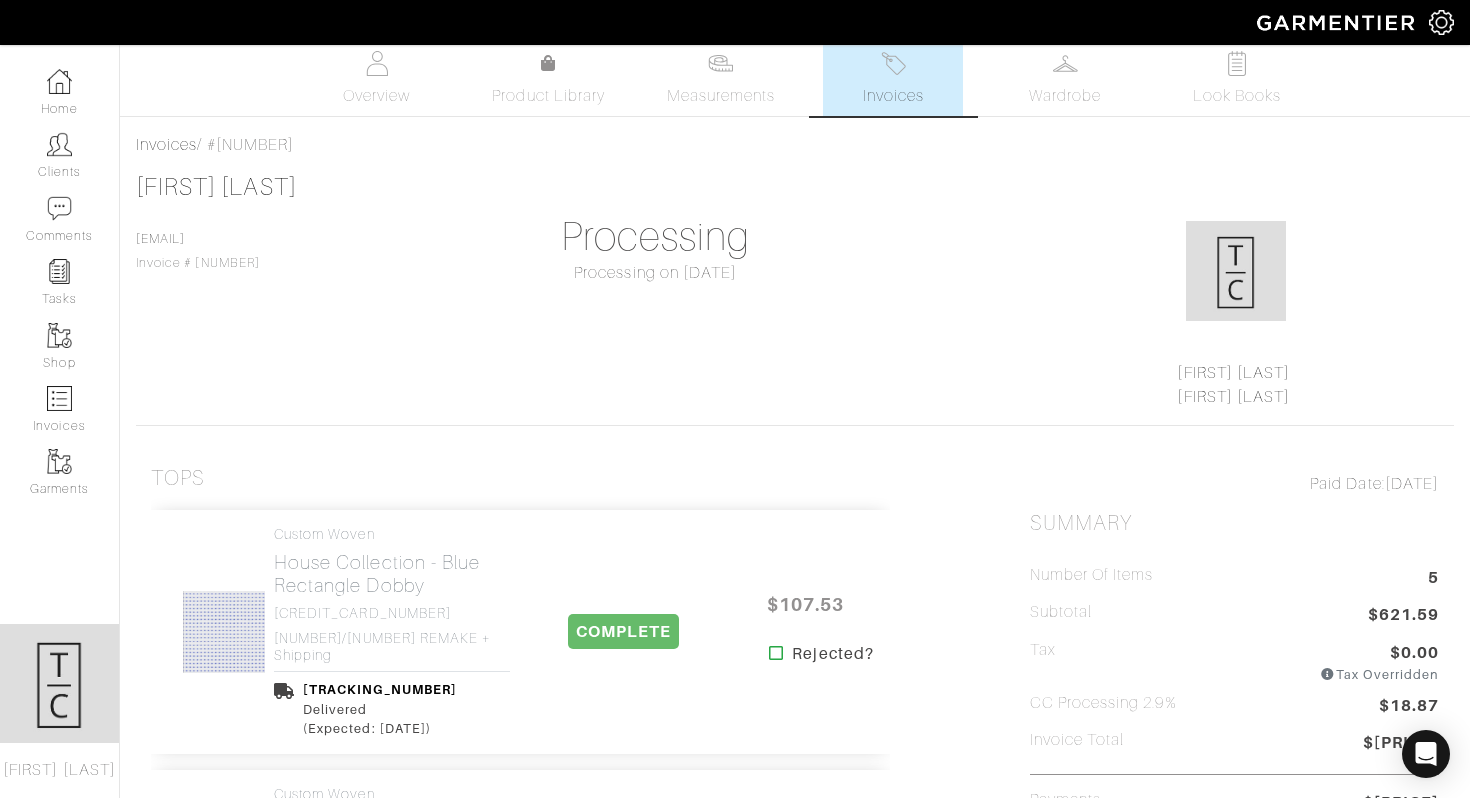 click at bounding box center [893, 63] 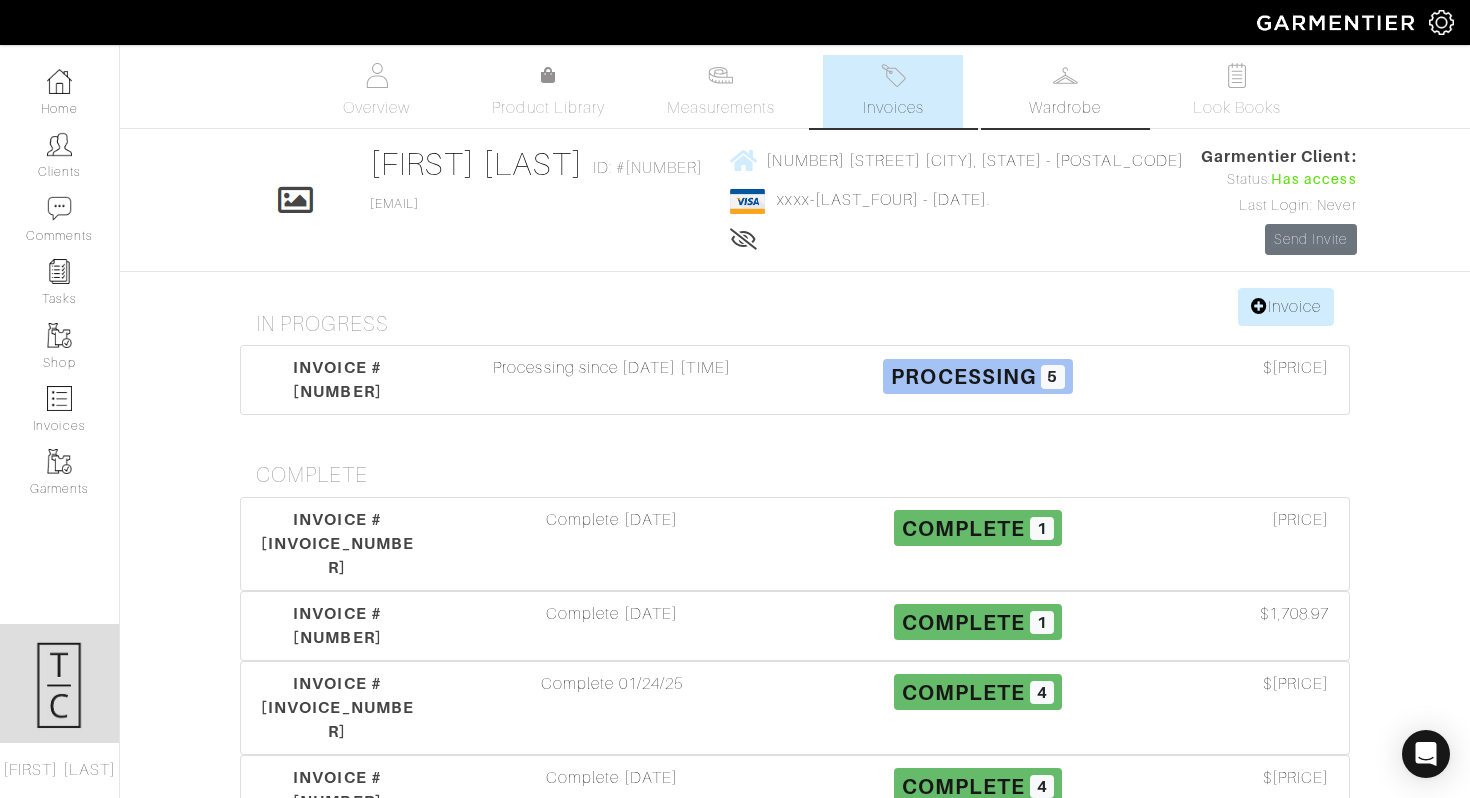 click on "Wardrobe" at bounding box center [1065, 91] 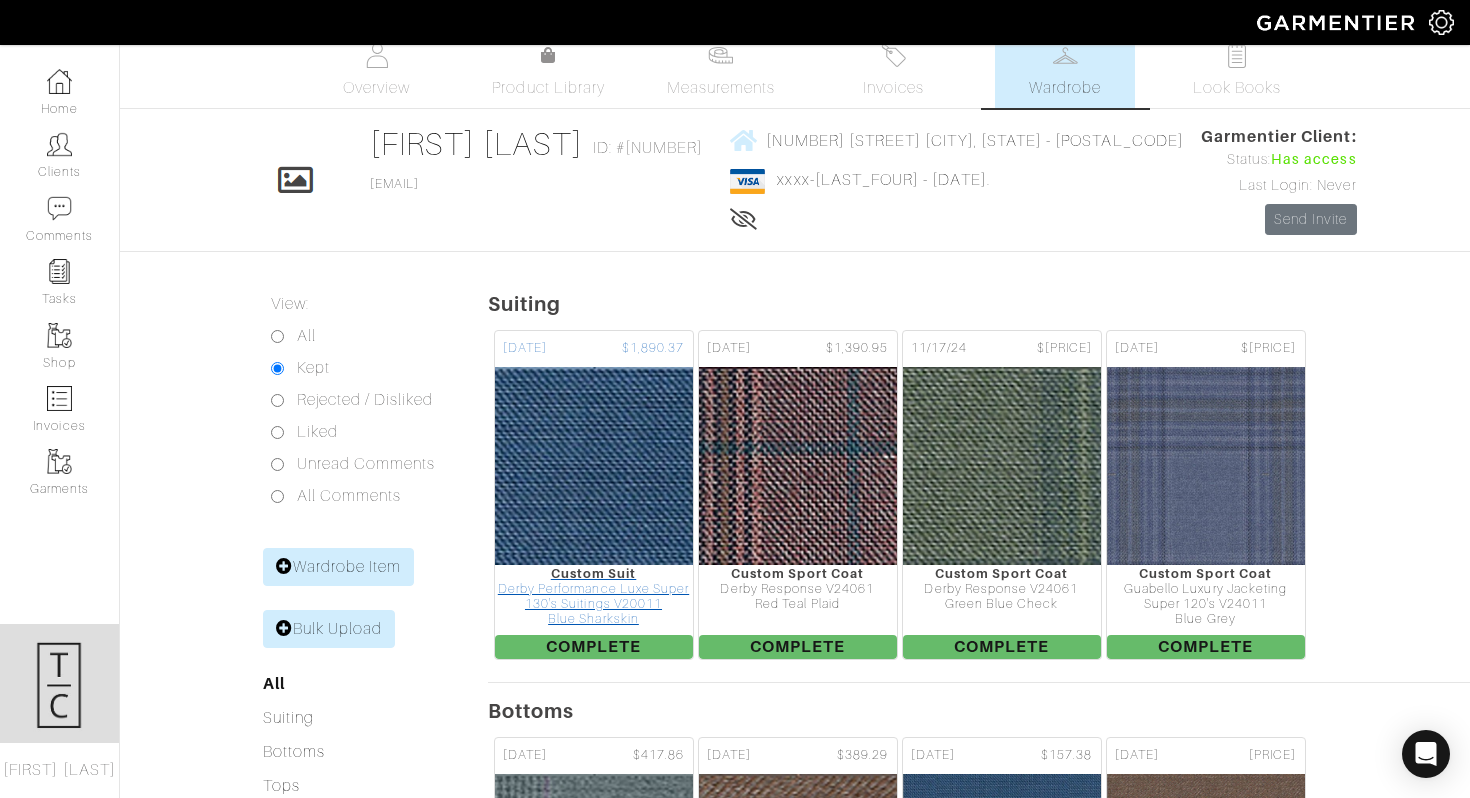 scroll, scrollTop: 0, scrollLeft: 0, axis: both 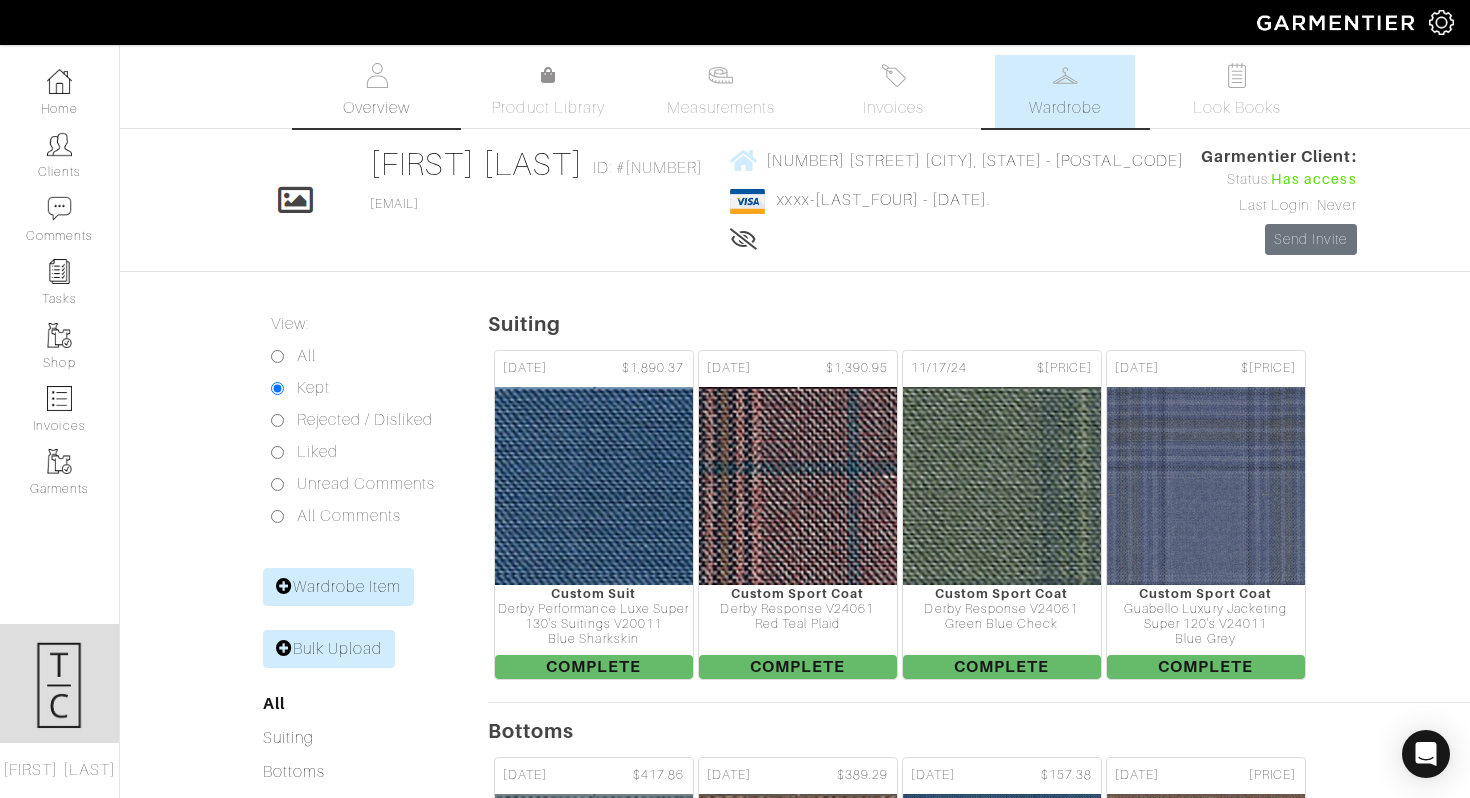 click on "Overview" at bounding box center [376, 108] 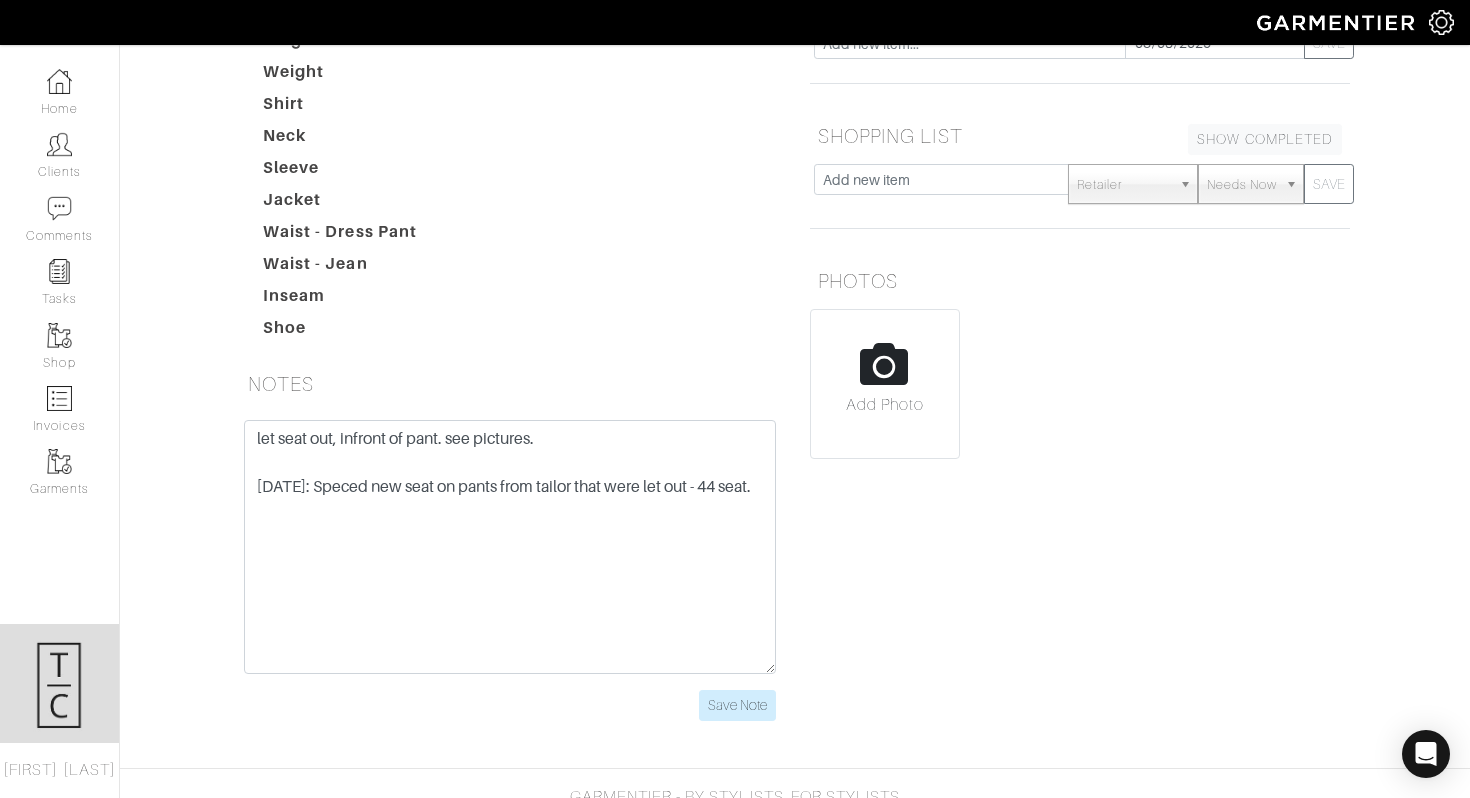 scroll, scrollTop: 0, scrollLeft: 0, axis: both 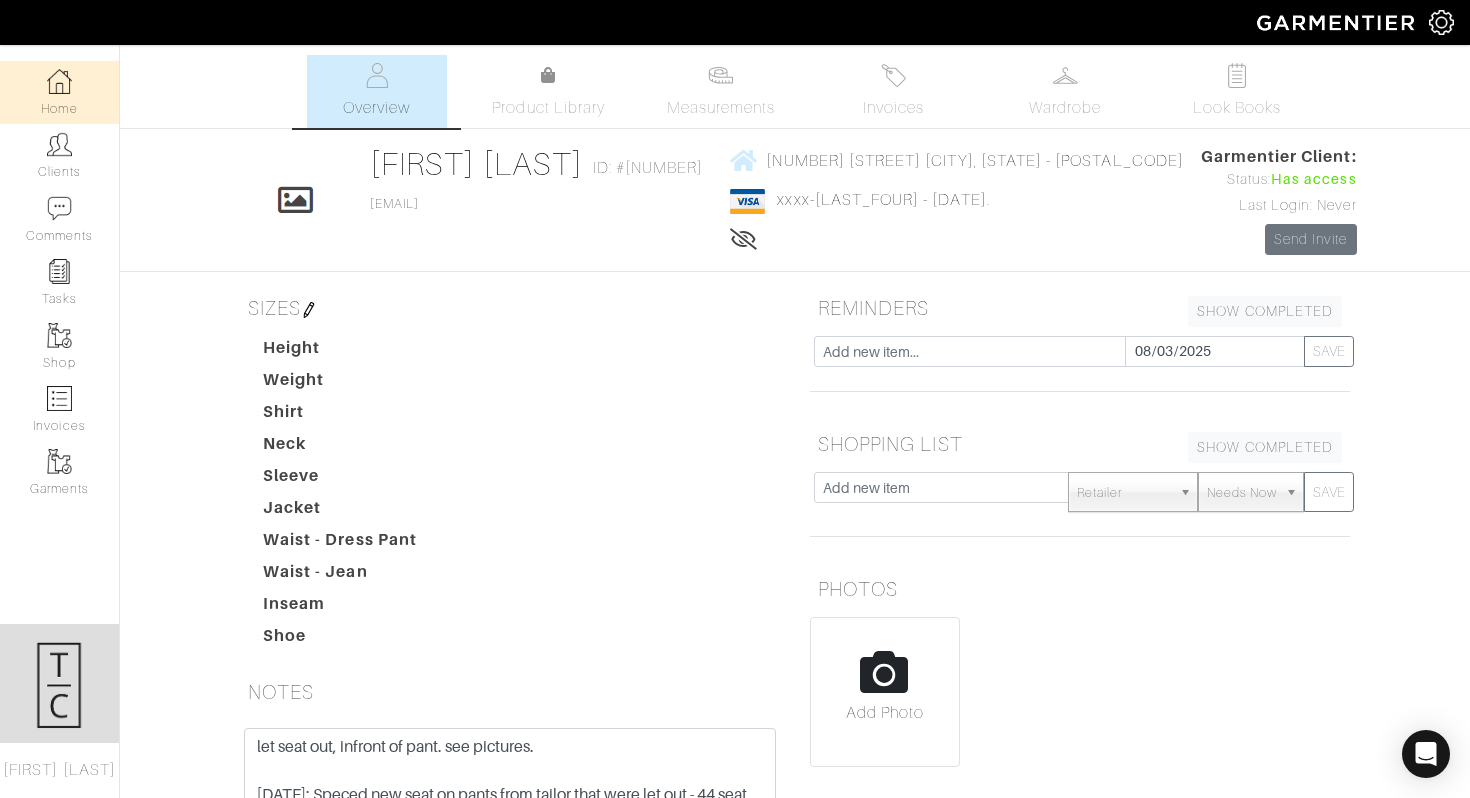 click on "Home" at bounding box center (59, 92) 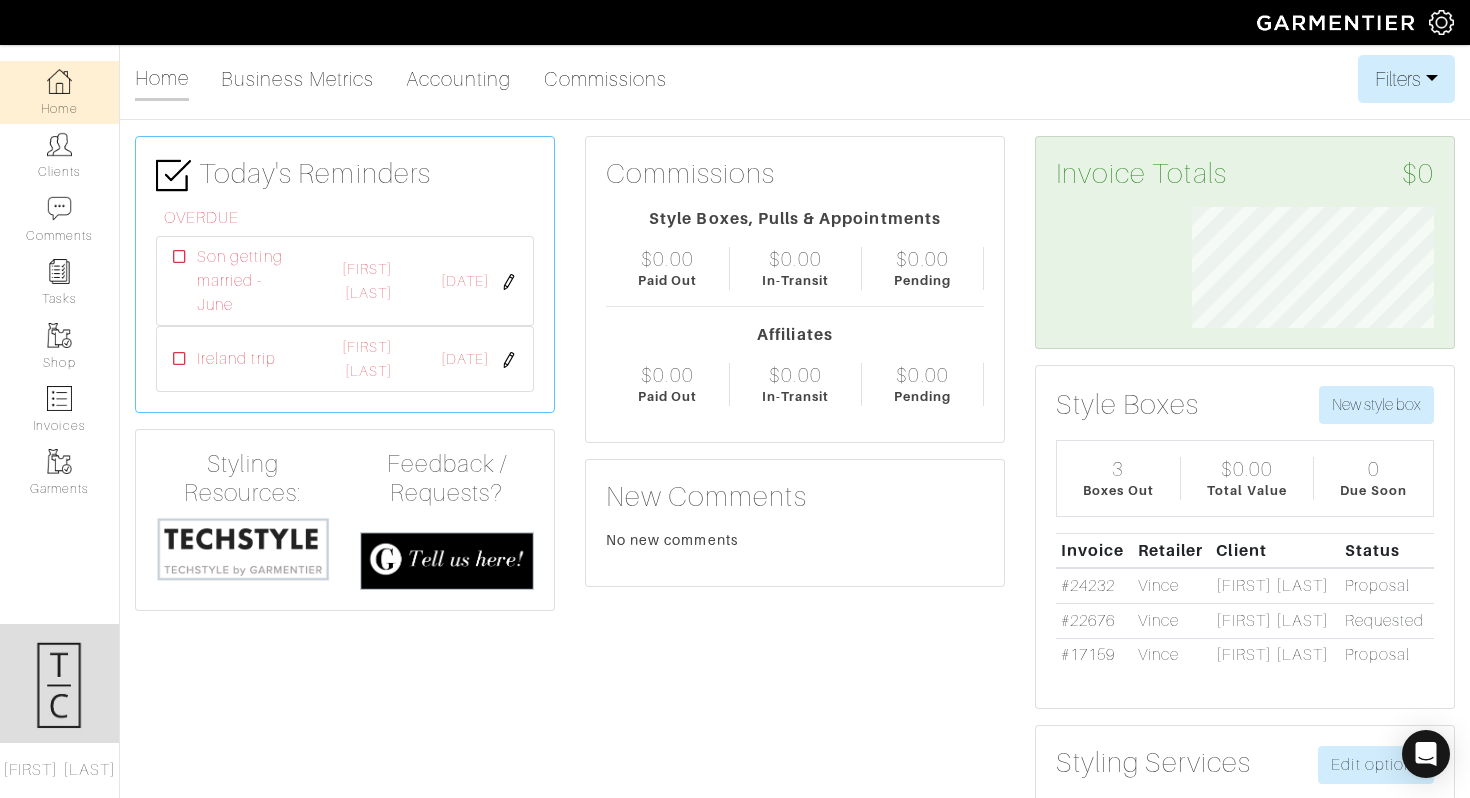 scroll, scrollTop: 999879, scrollLeft: 999728, axis: both 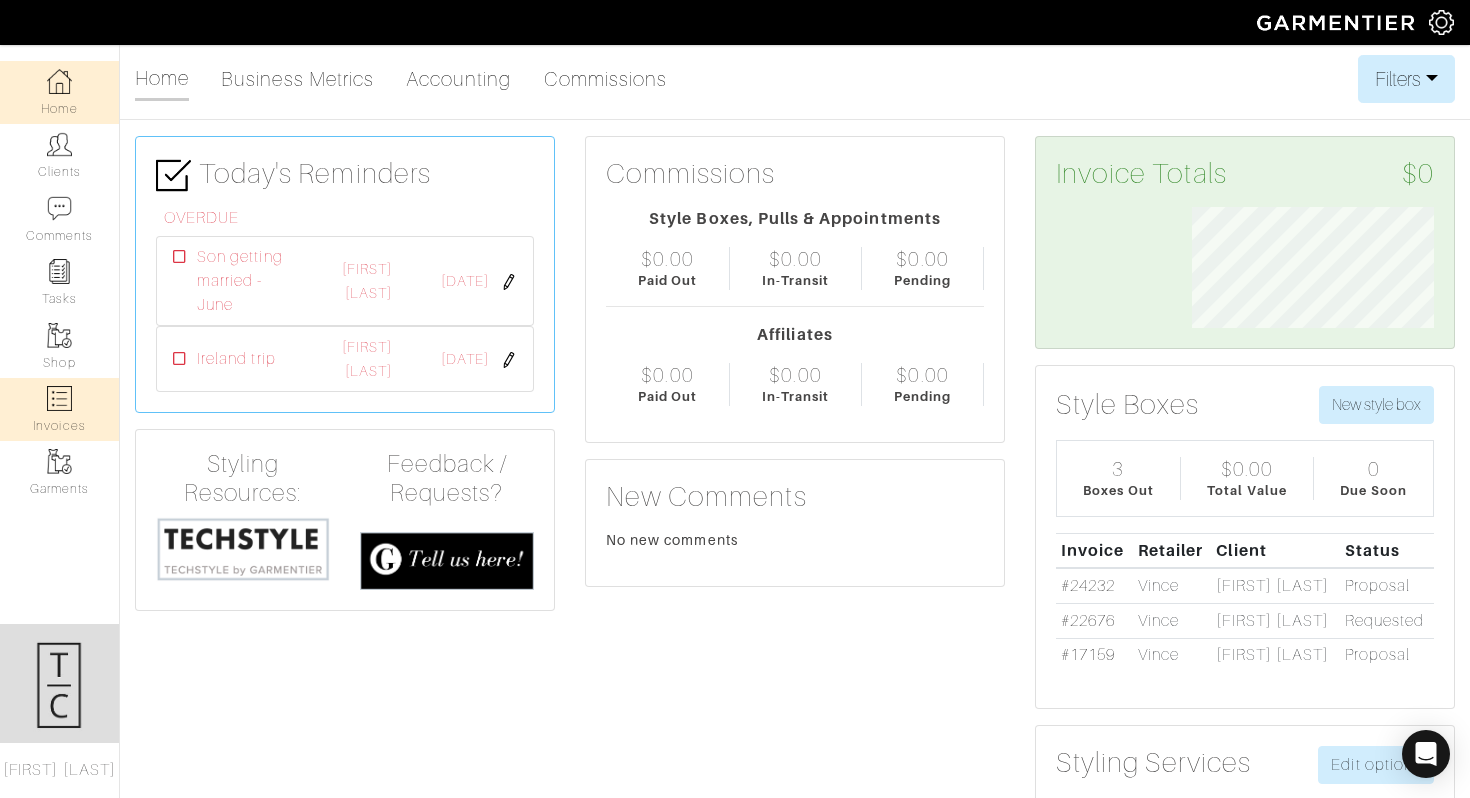 click on "Invoices" at bounding box center (59, 409) 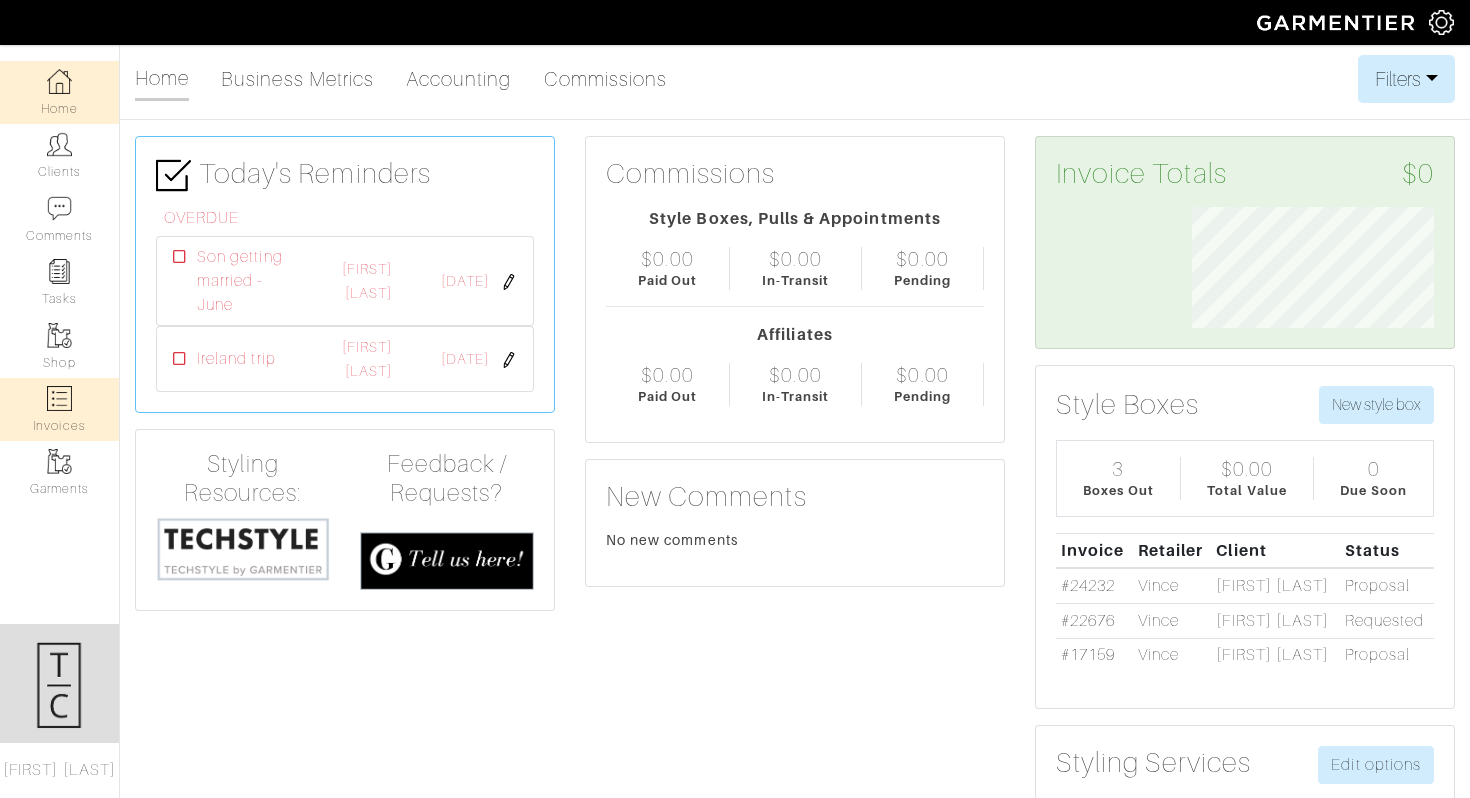 select 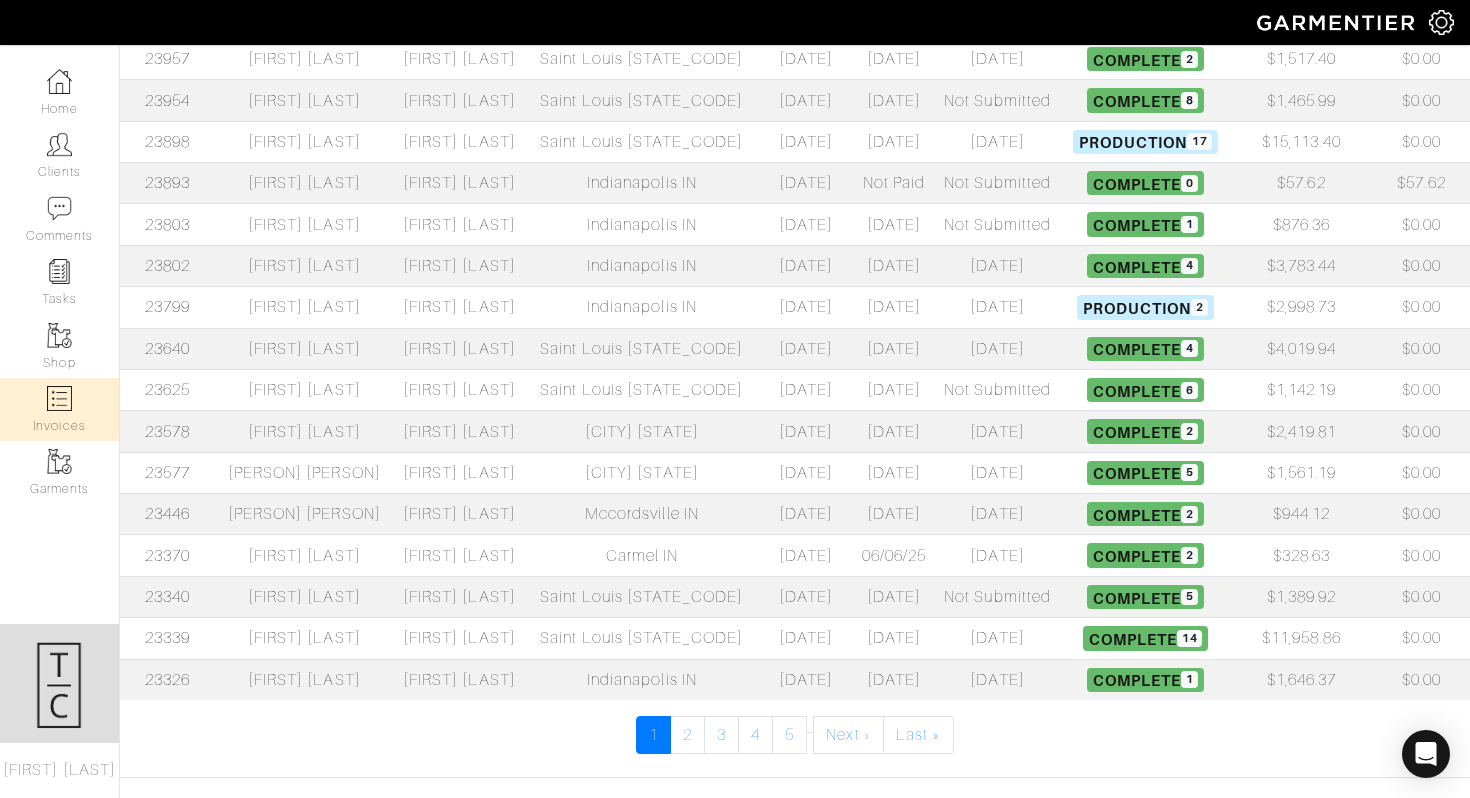 scroll, scrollTop: 741, scrollLeft: 0, axis: vertical 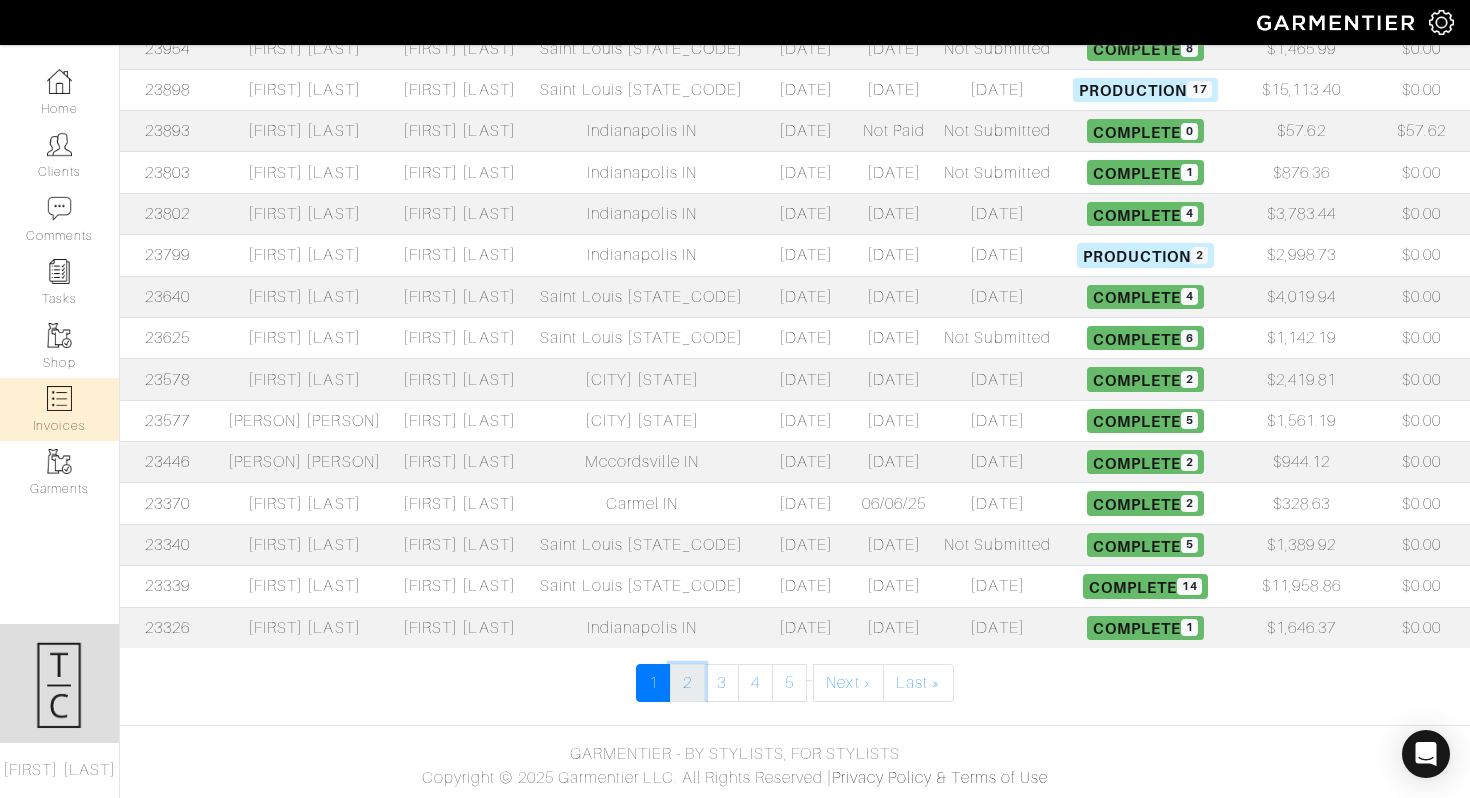 click on "2" at bounding box center [687, 683] 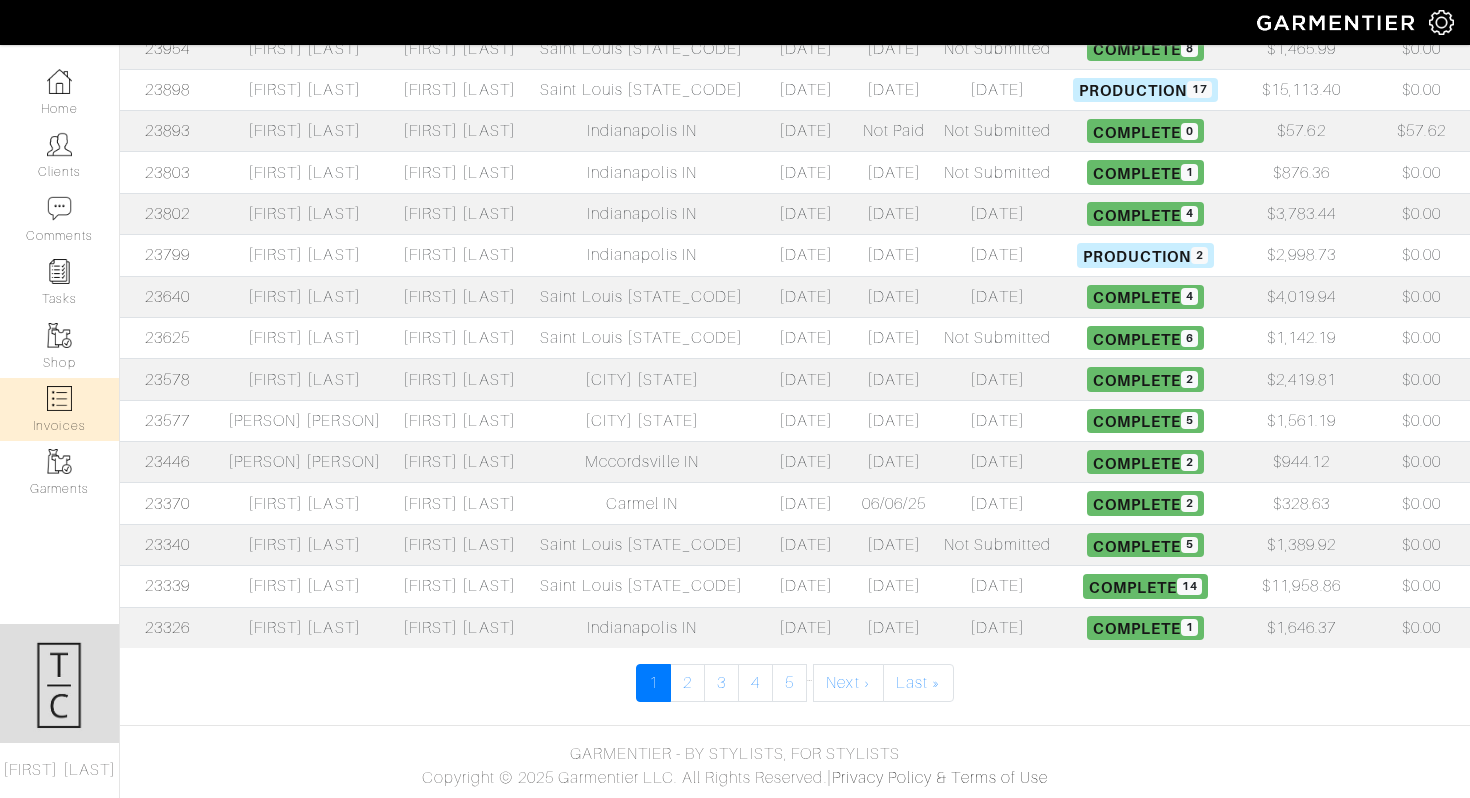 select 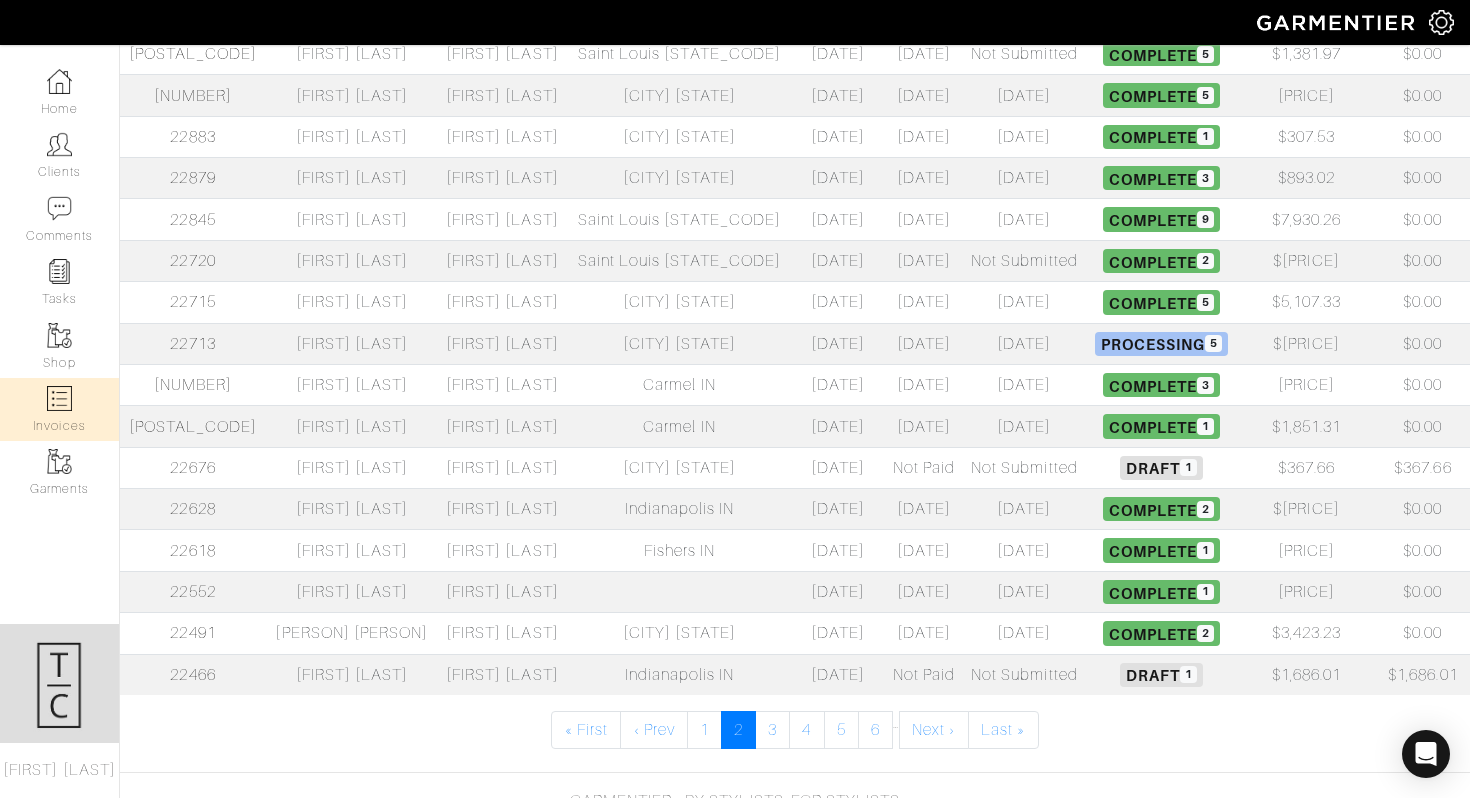 scroll, scrollTop: 741, scrollLeft: 0, axis: vertical 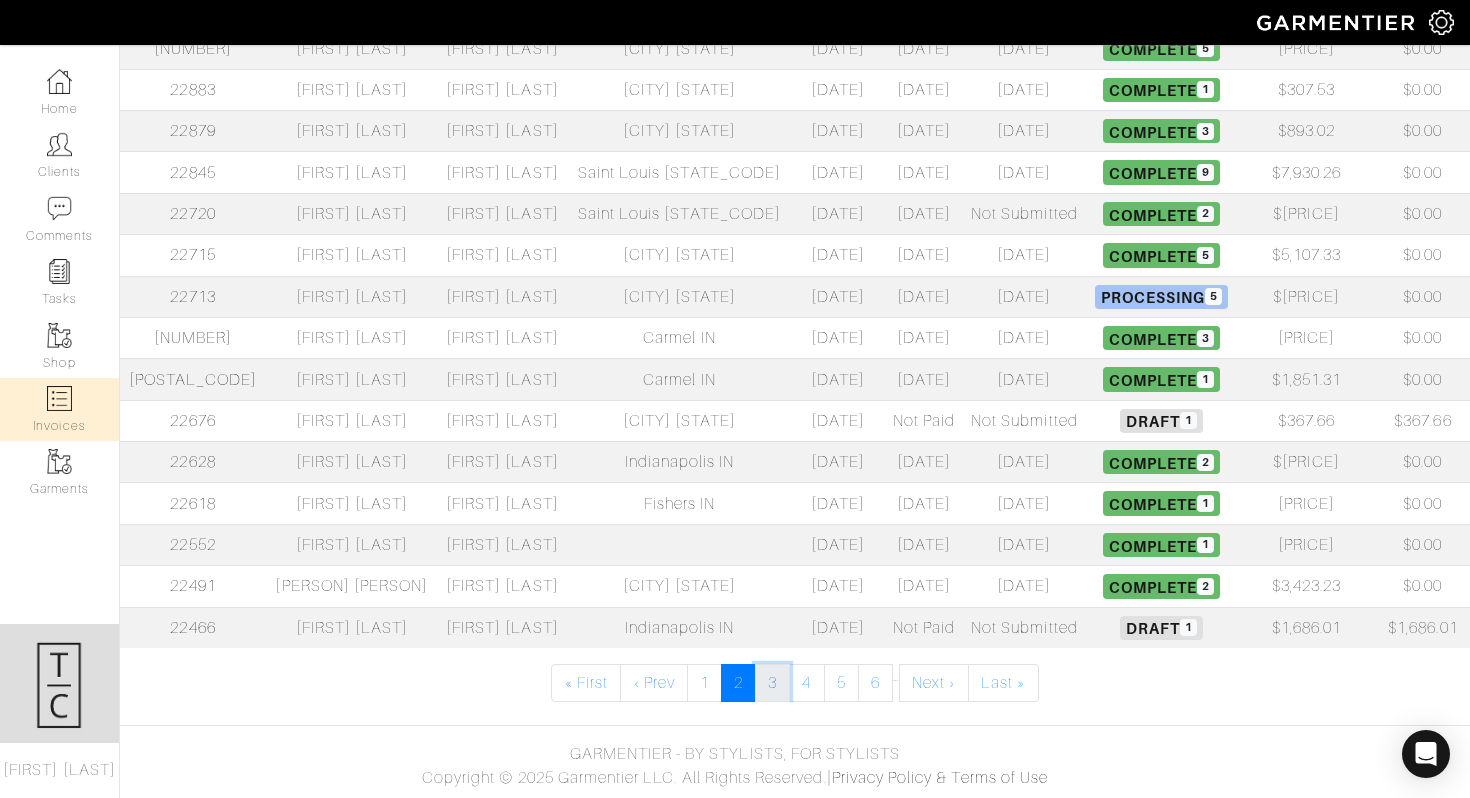 click on "3" at bounding box center (772, 683) 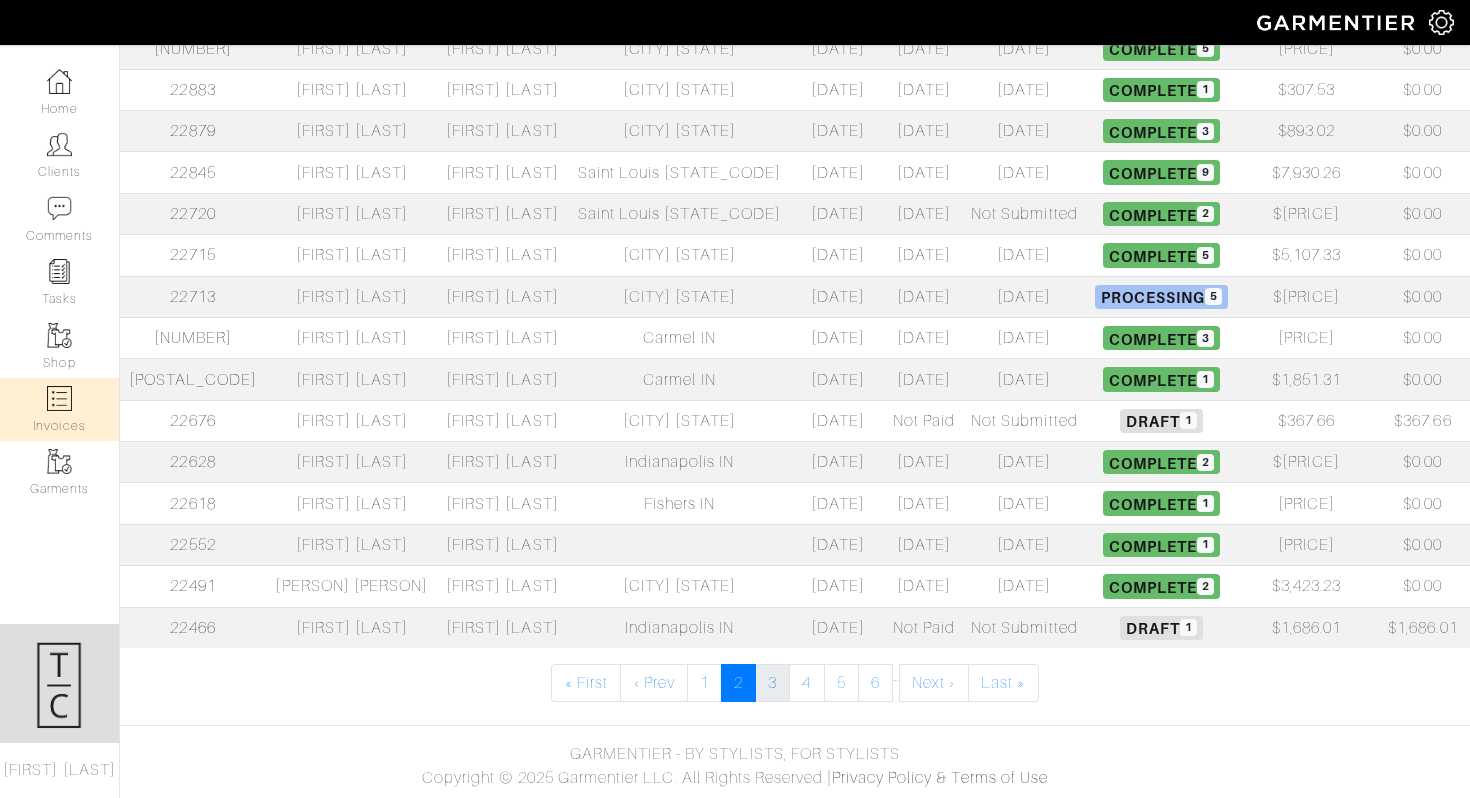 select 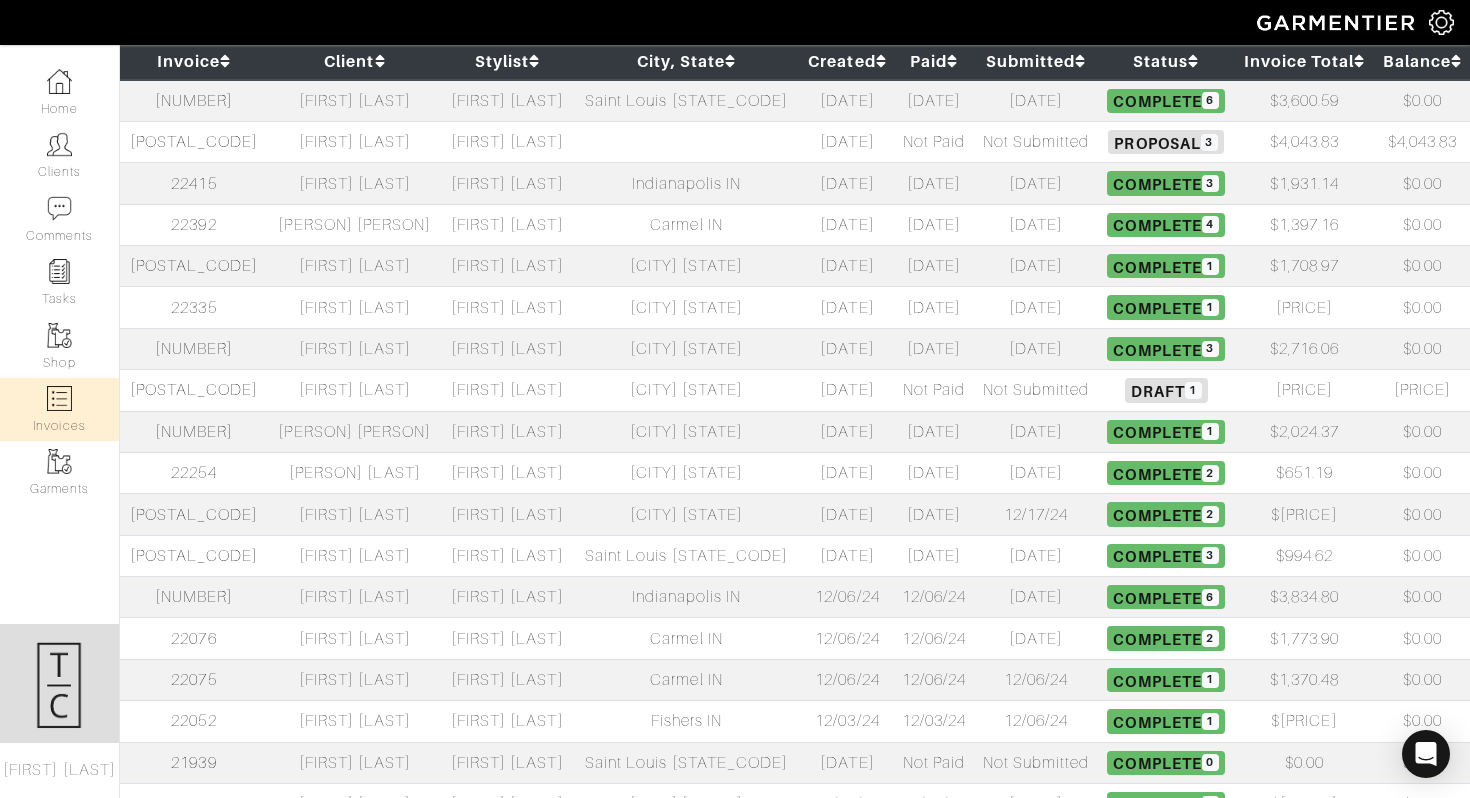 scroll, scrollTop: 741, scrollLeft: 0, axis: vertical 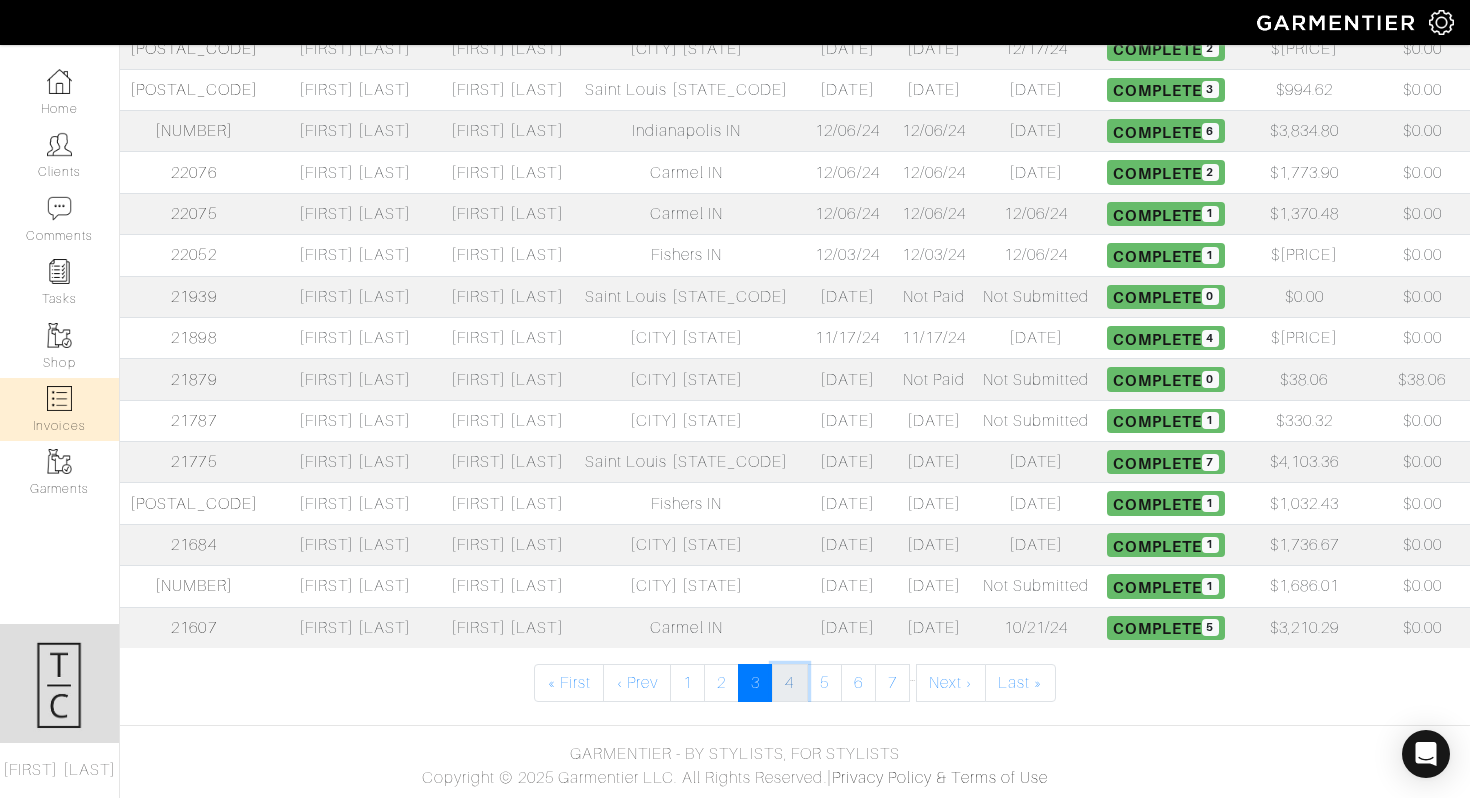 click on "4" at bounding box center [789, 683] 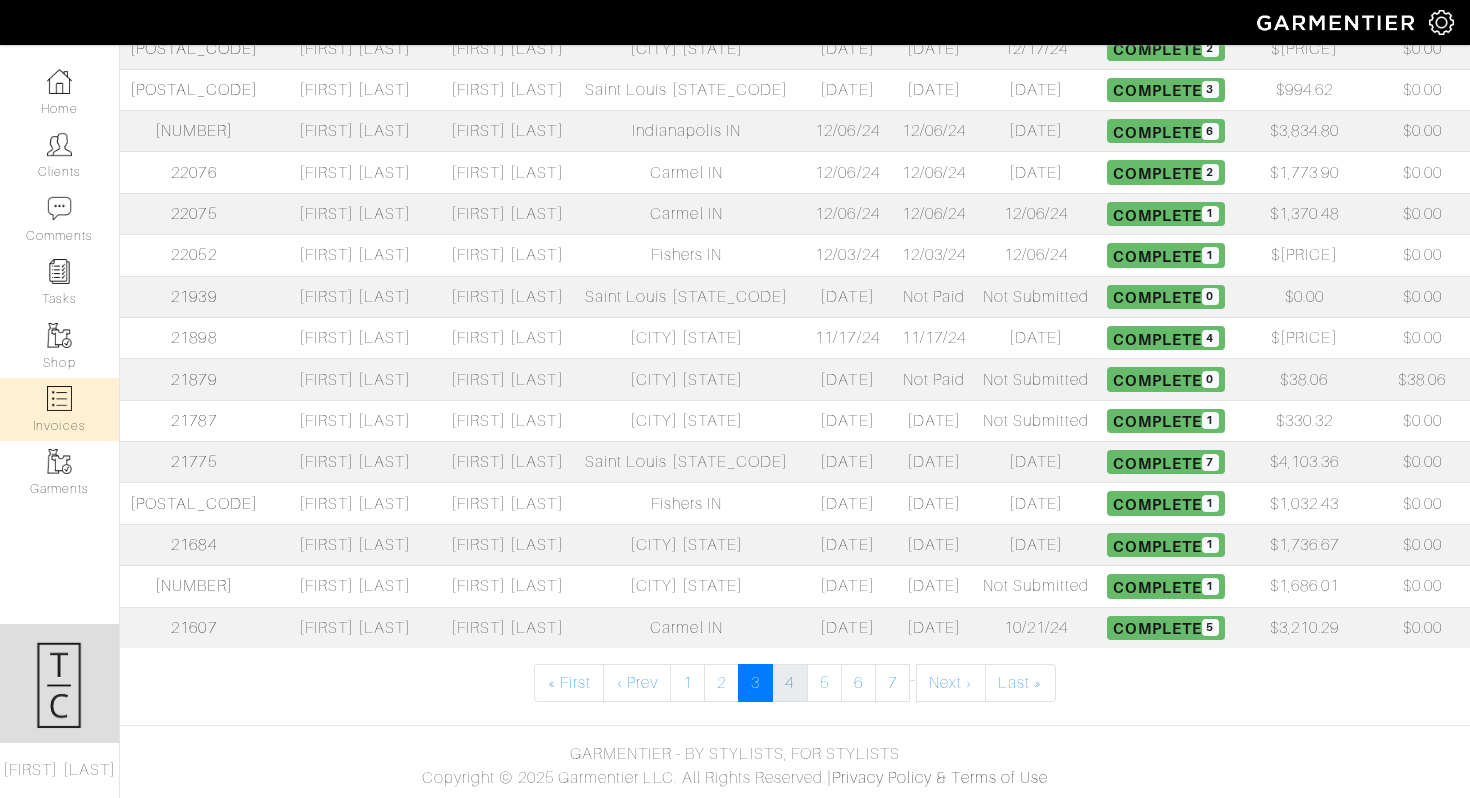scroll, scrollTop: 0, scrollLeft: 0, axis: both 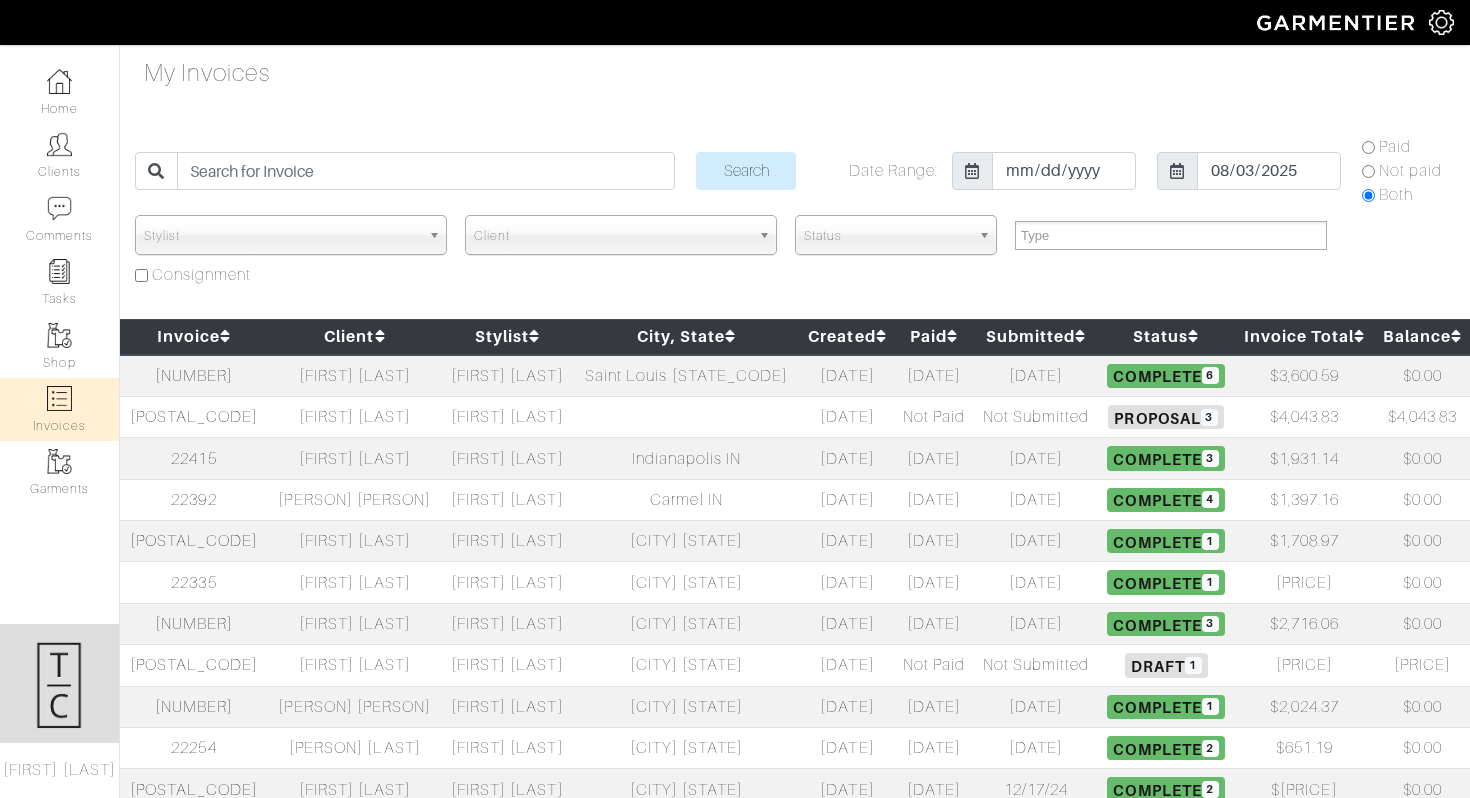 select 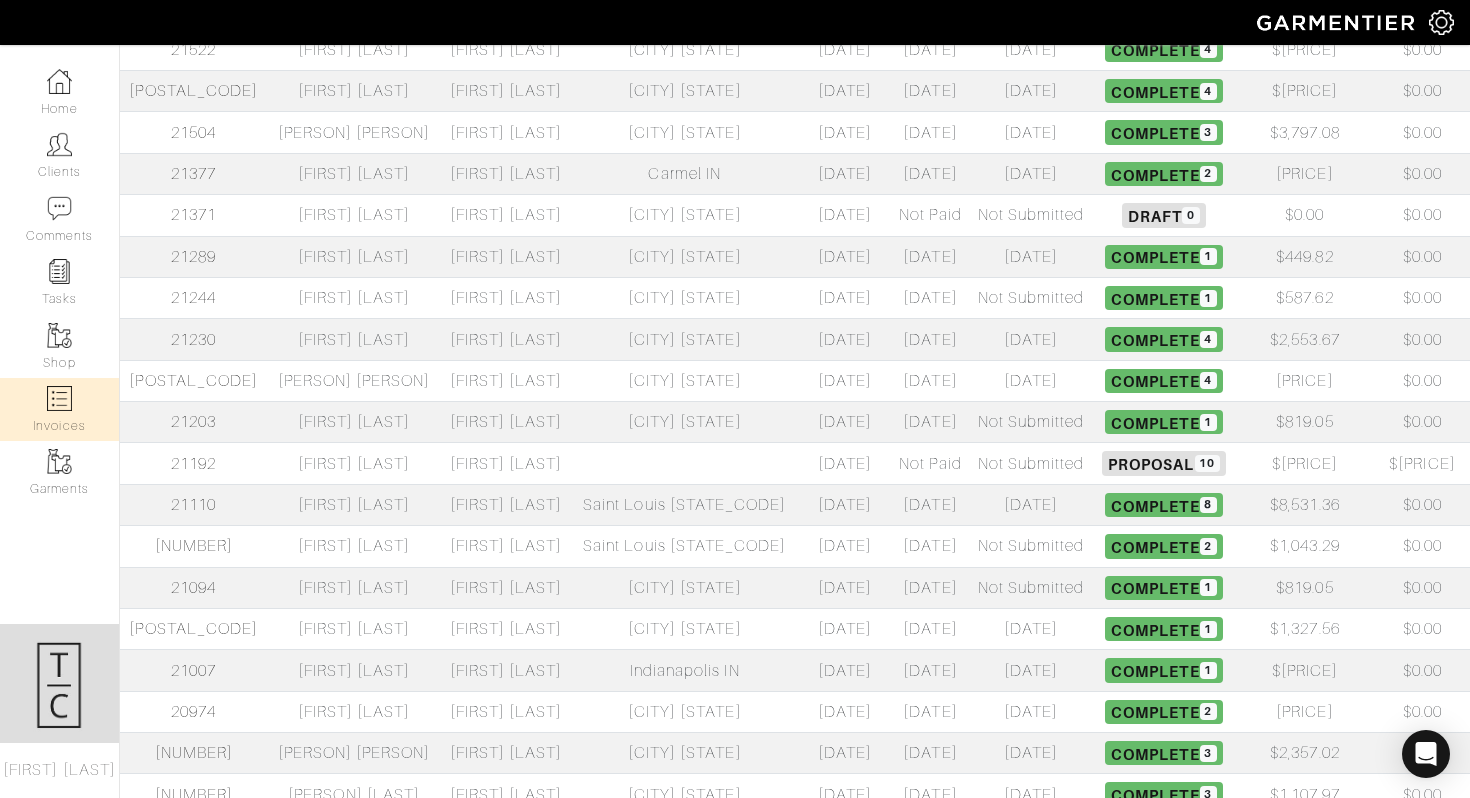 scroll, scrollTop: 721, scrollLeft: 0, axis: vertical 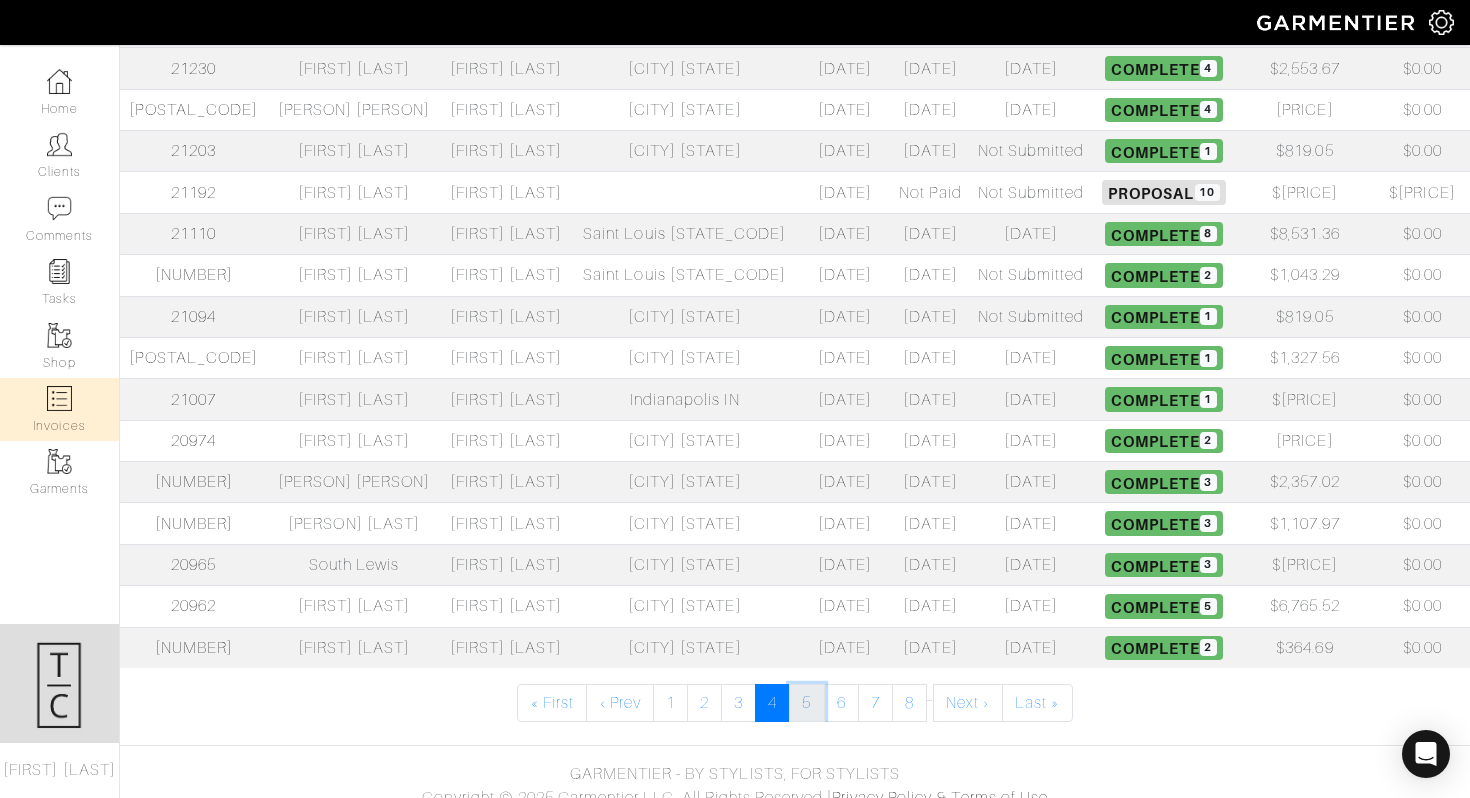 click on "5" at bounding box center [806, 703] 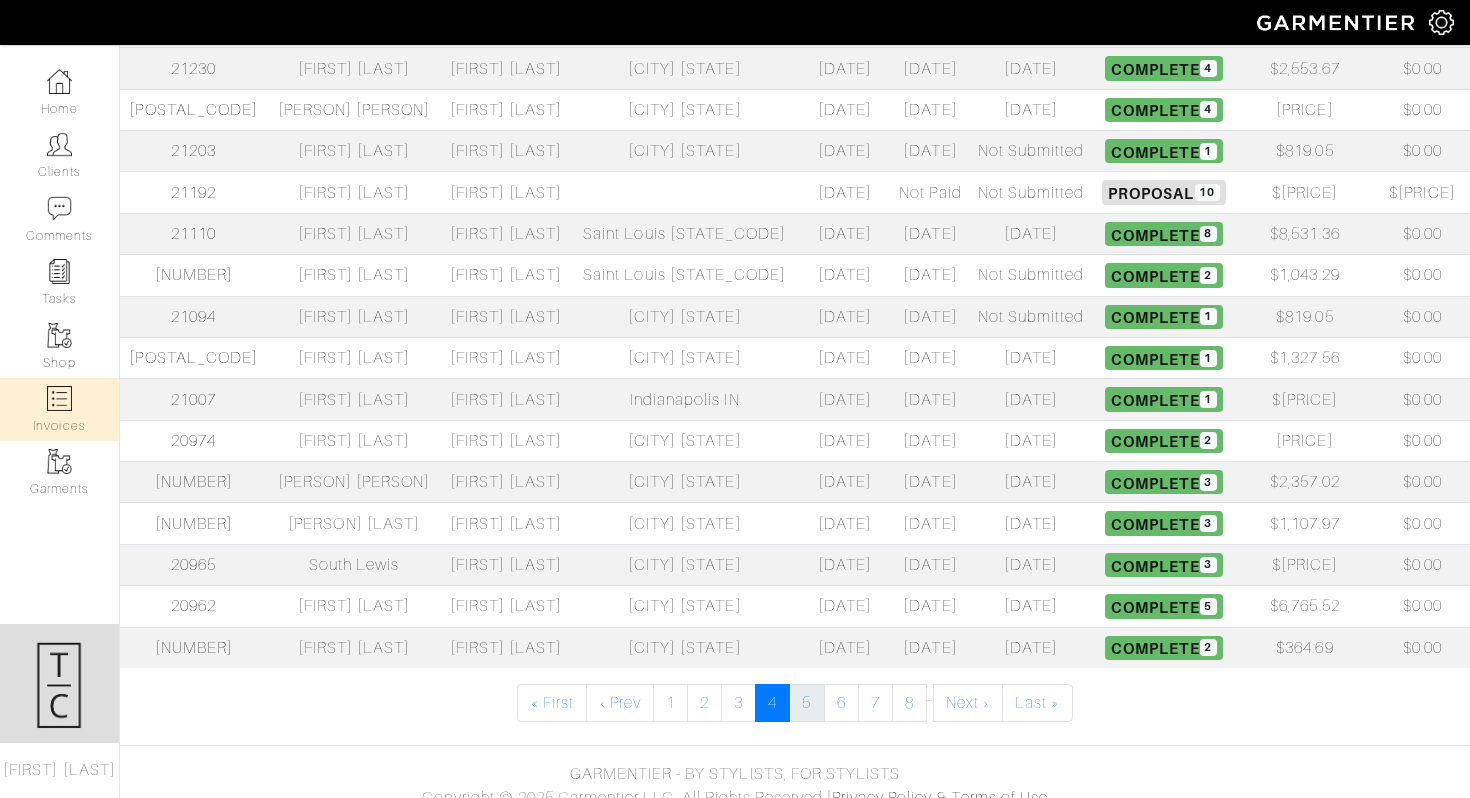 select 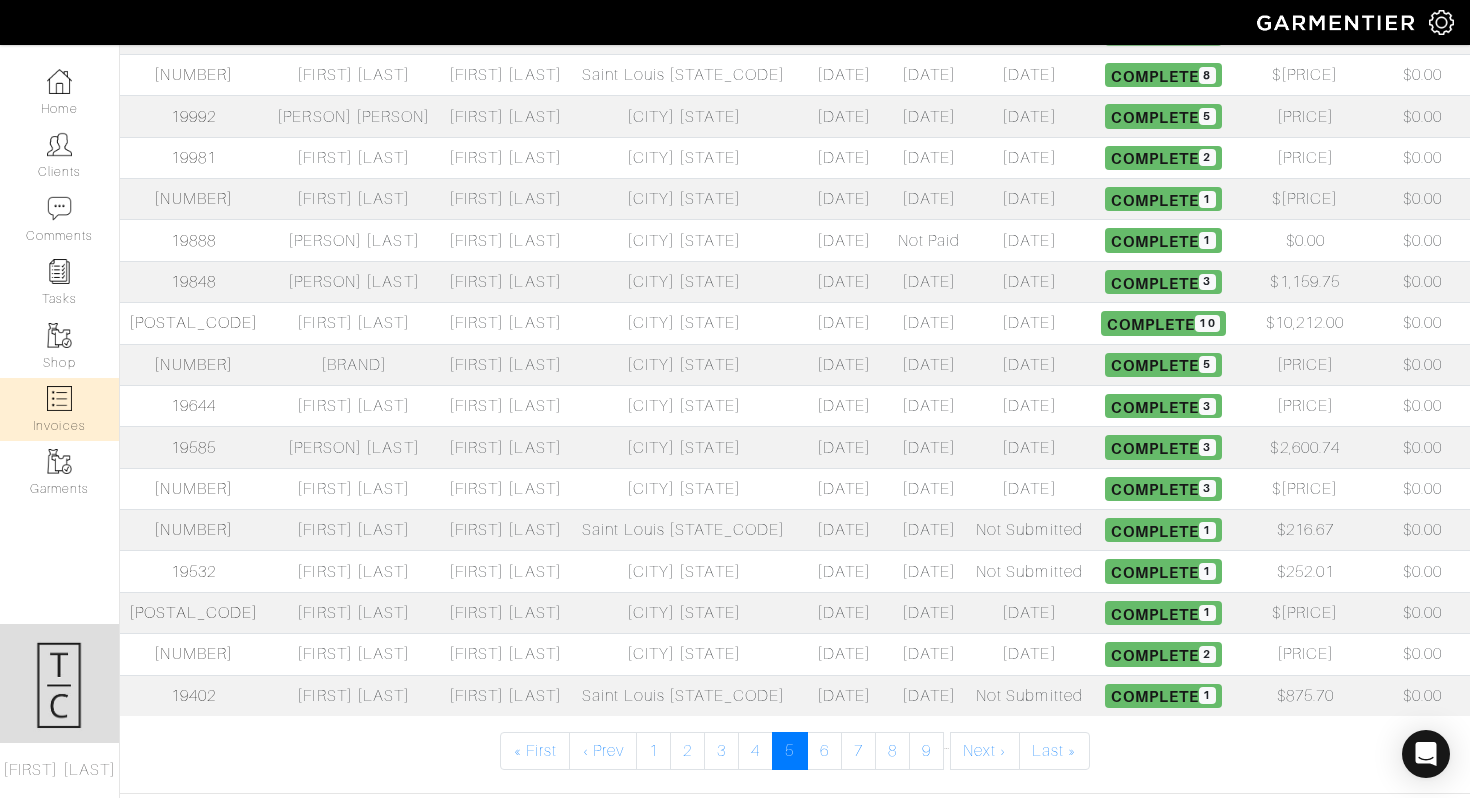 scroll, scrollTop: 709, scrollLeft: 0, axis: vertical 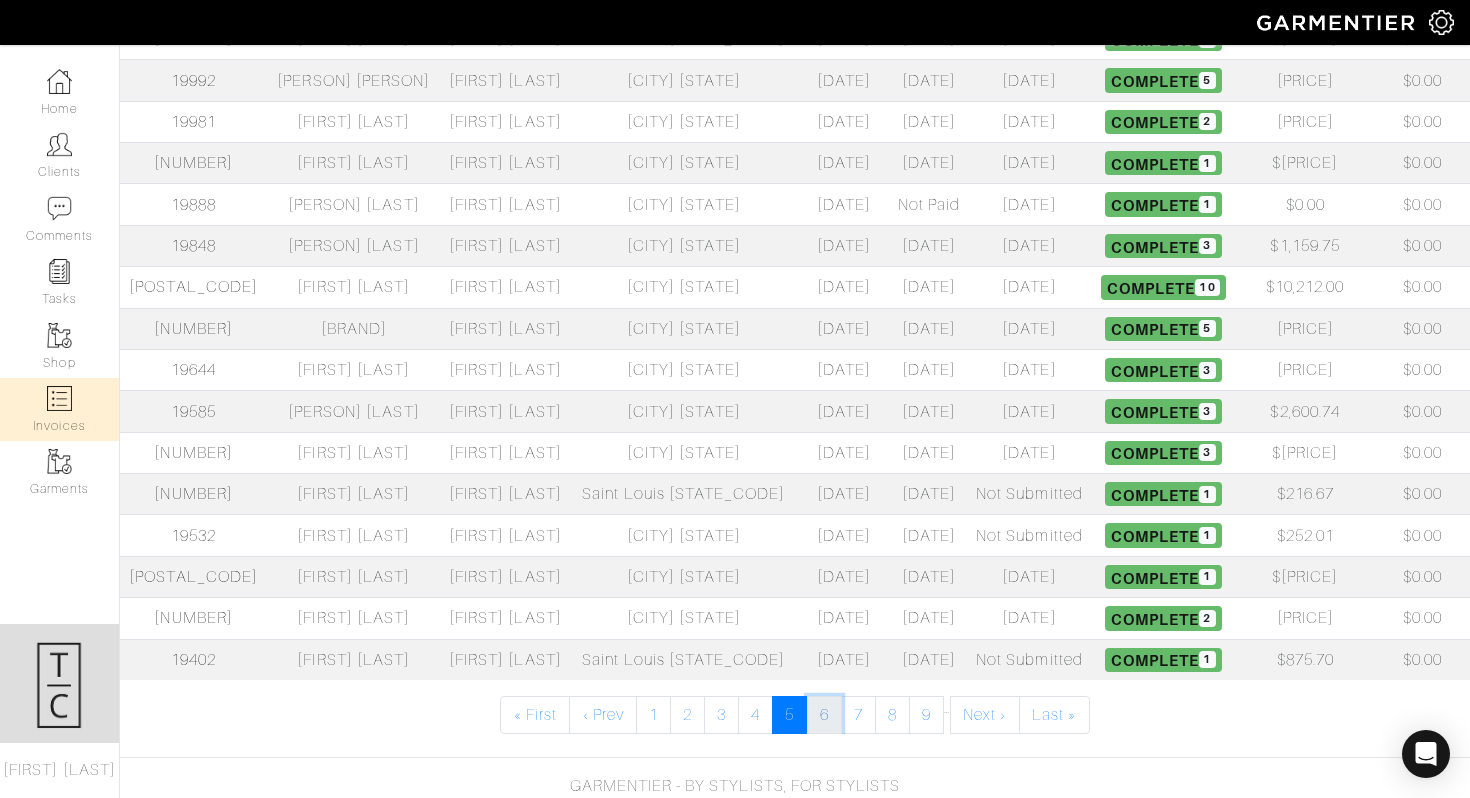click on "6" at bounding box center (824, 715) 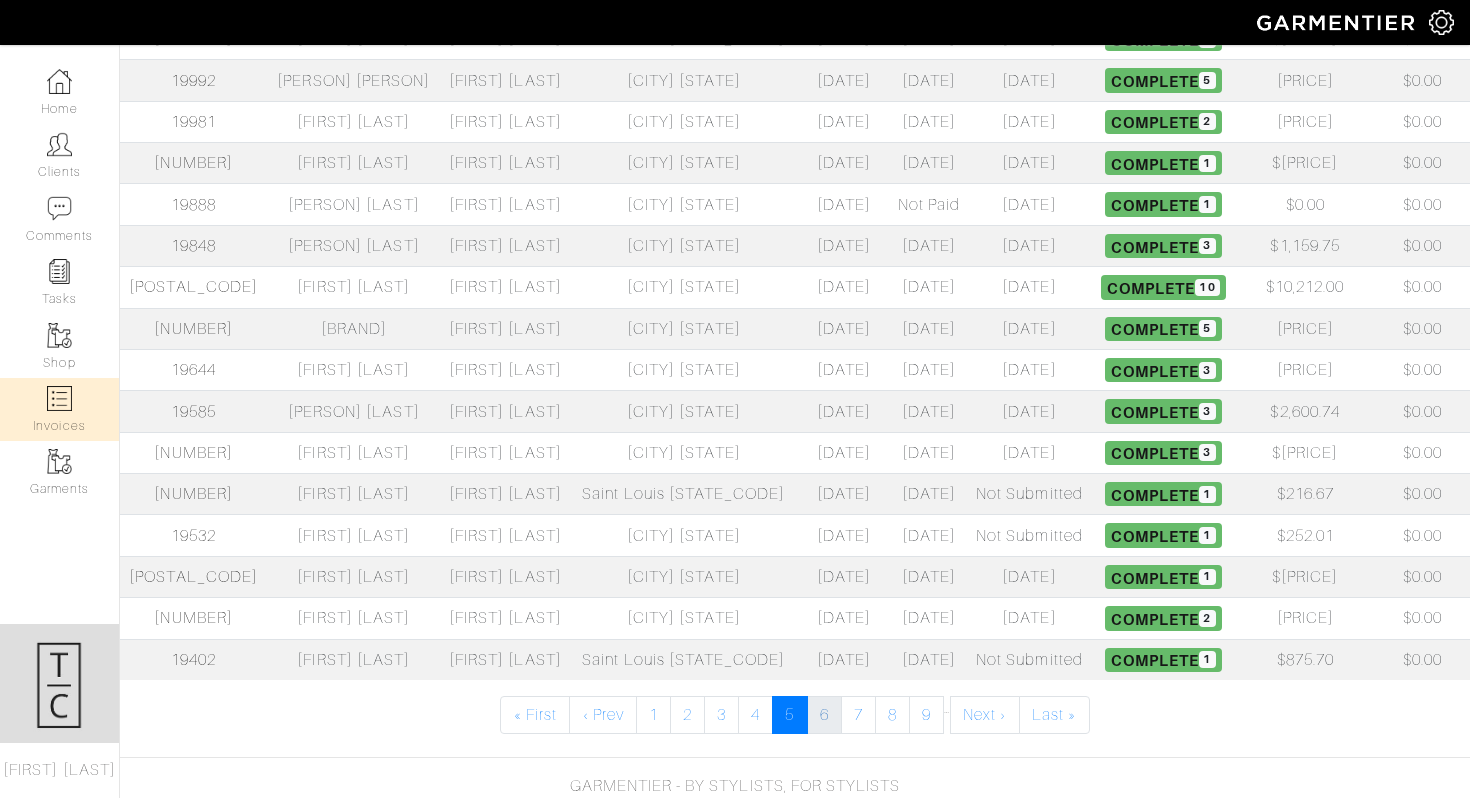 scroll, scrollTop: 0, scrollLeft: 0, axis: both 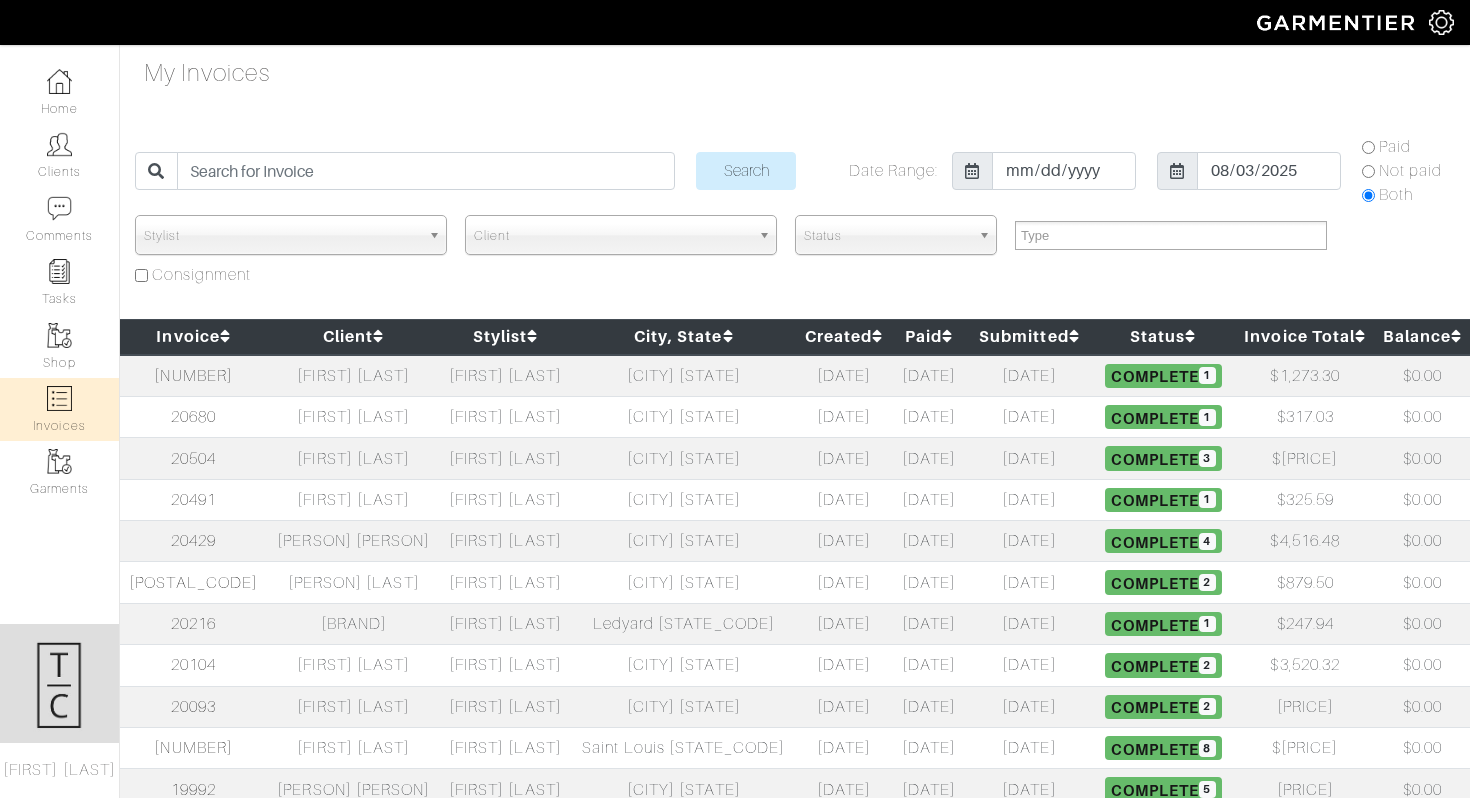 select 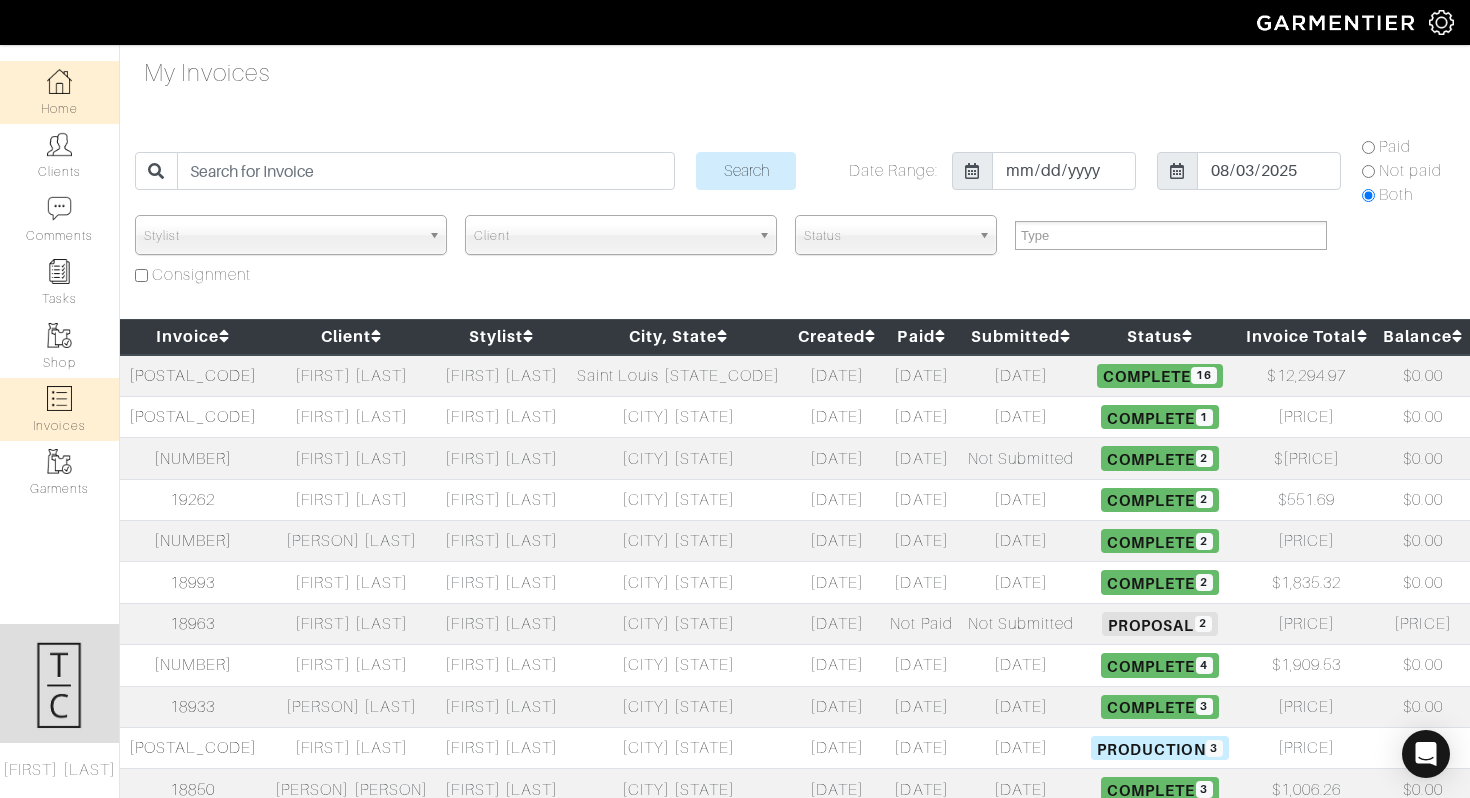 click on "Home" at bounding box center [59, 92] 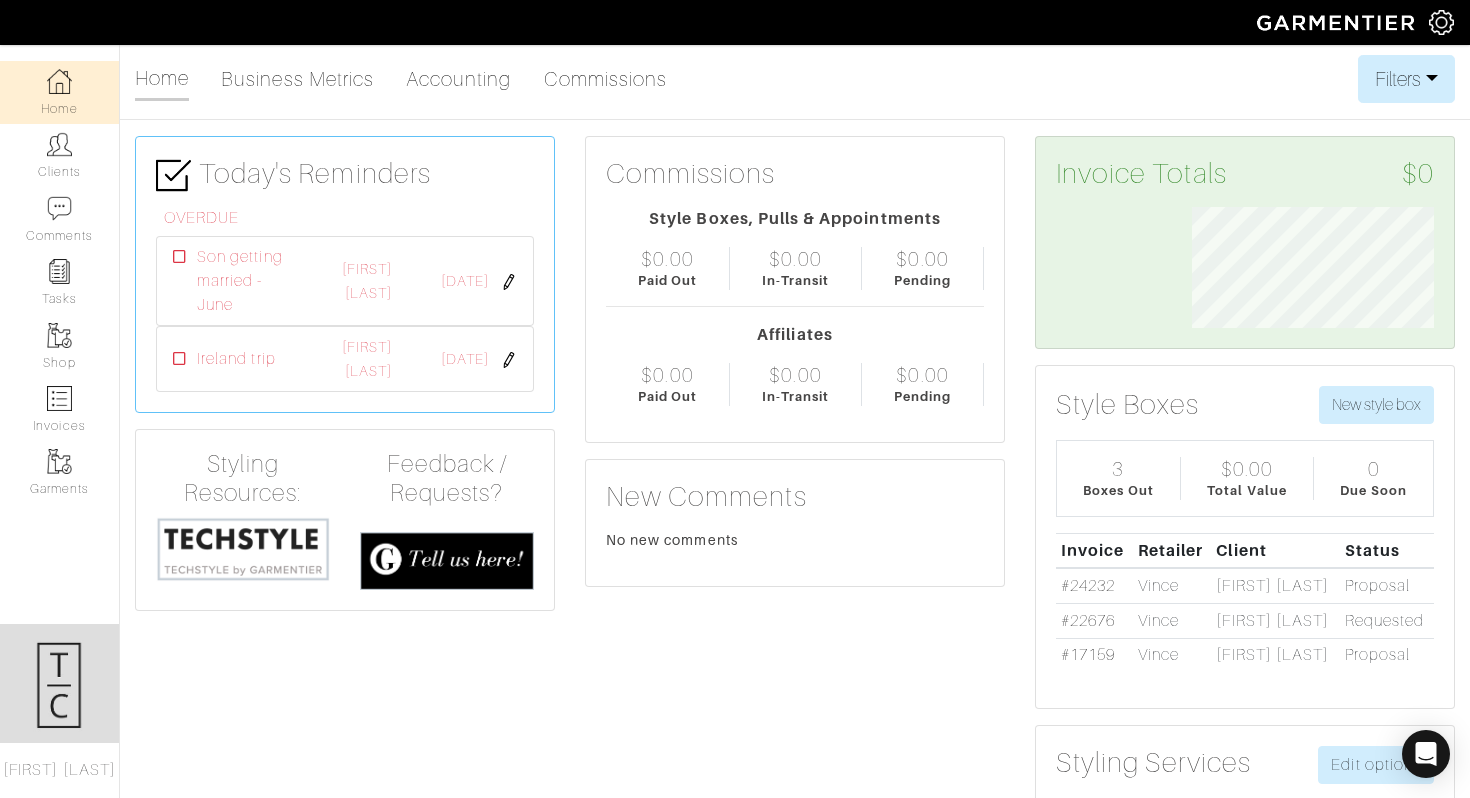 scroll, scrollTop: 999879, scrollLeft: 999728, axis: both 